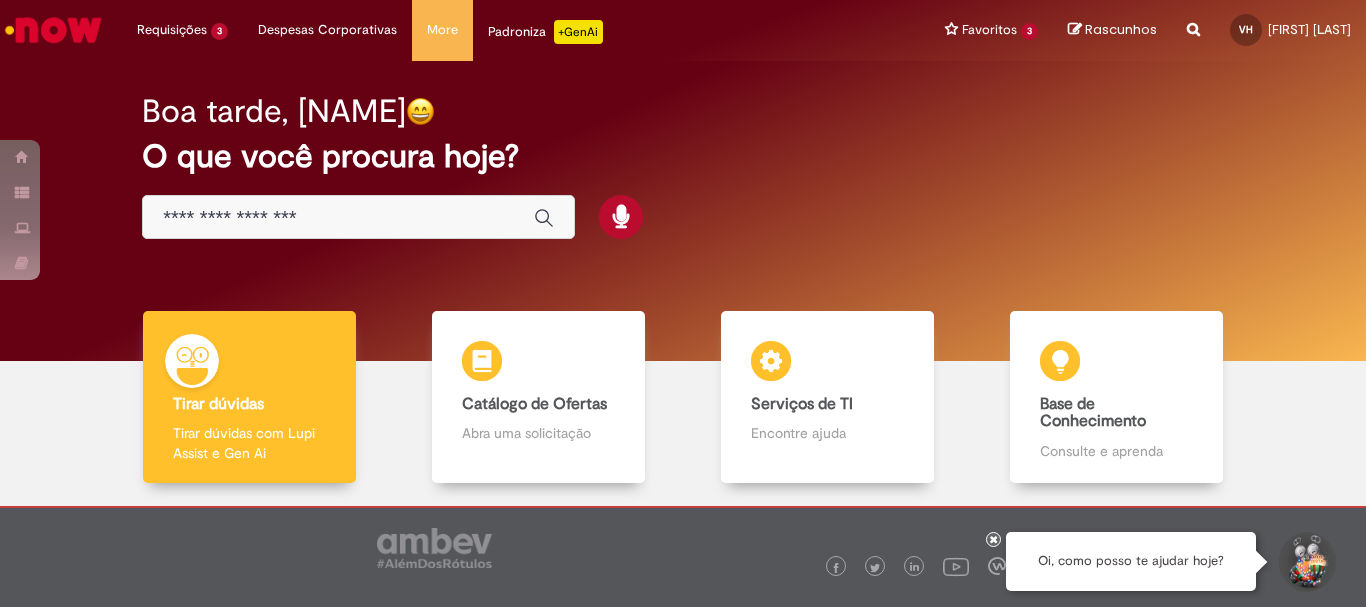 scroll, scrollTop: 0, scrollLeft: 0, axis: both 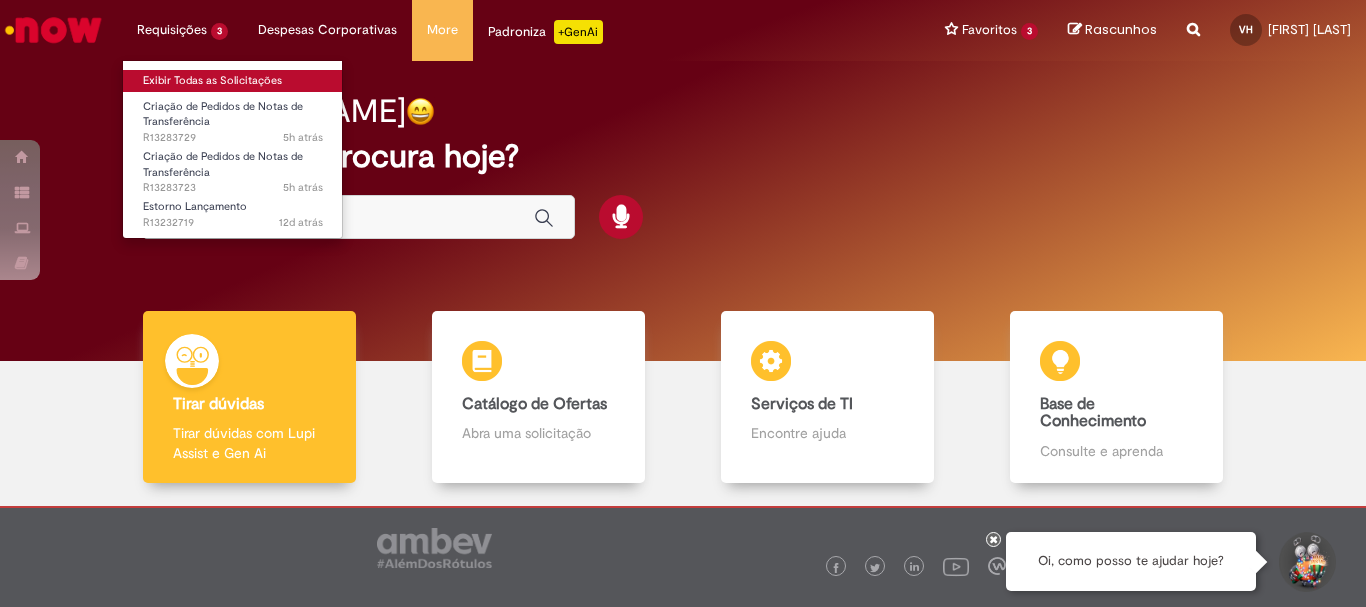 click on "Exibir Todas as Solicitações" at bounding box center (233, 81) 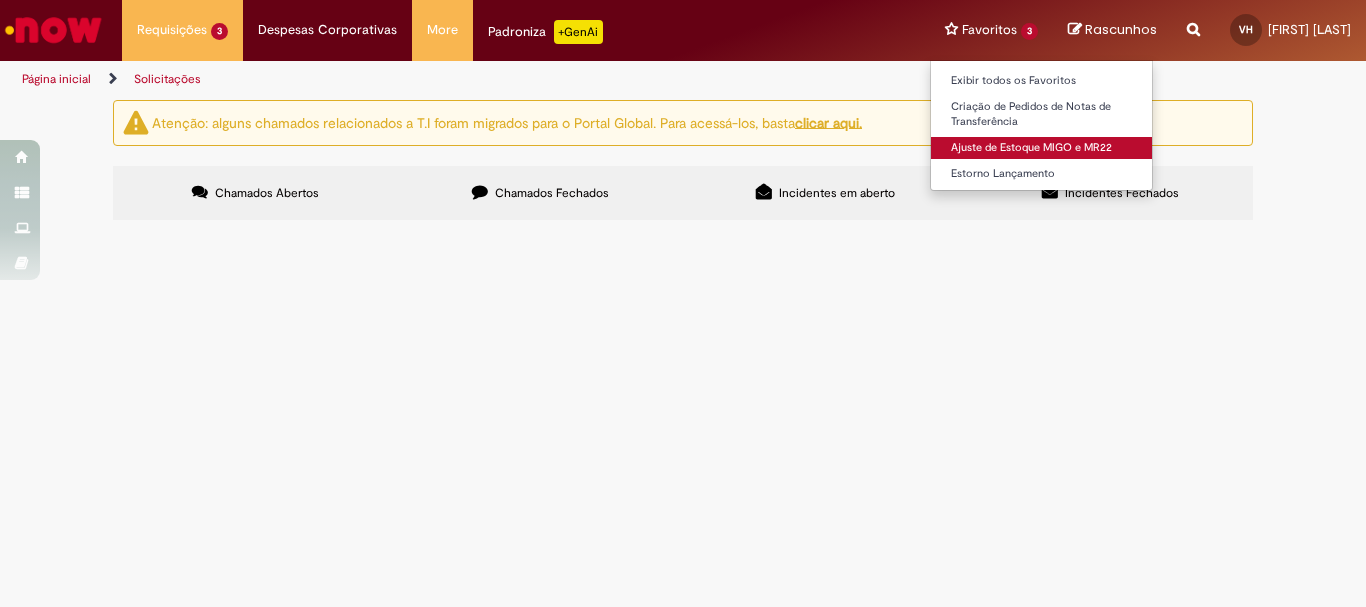 click on "Ajuste de Estoque MIGO e MR22" at bounding box center [1041, 148] 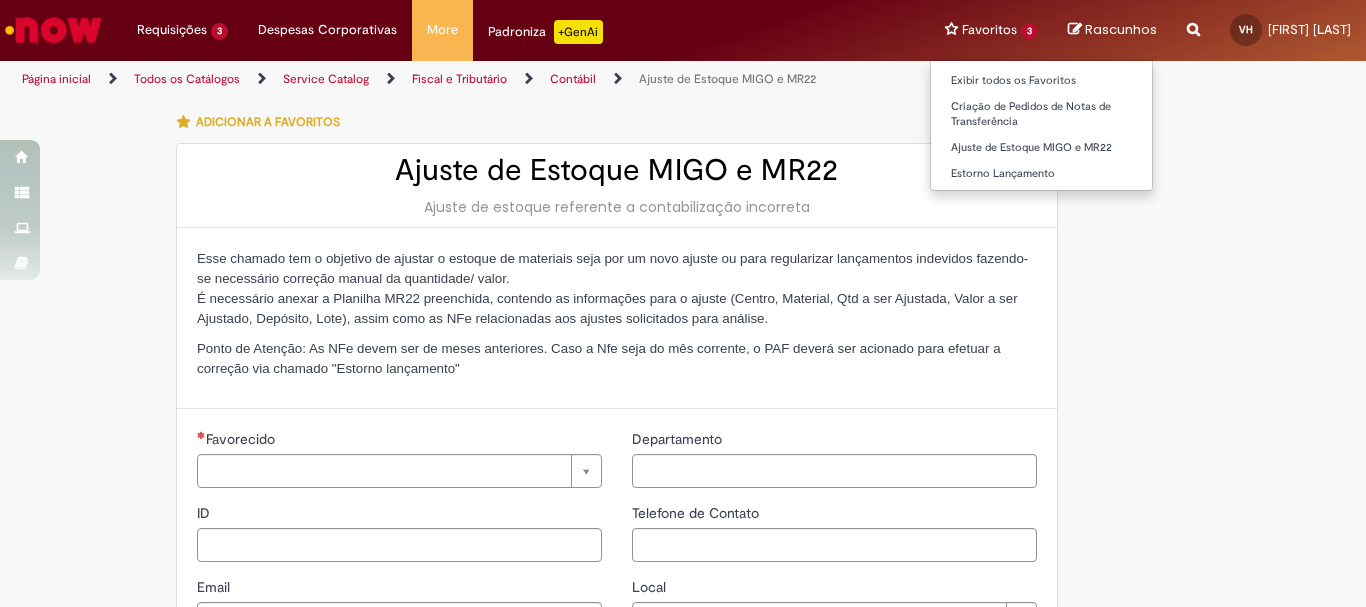type on "**********" 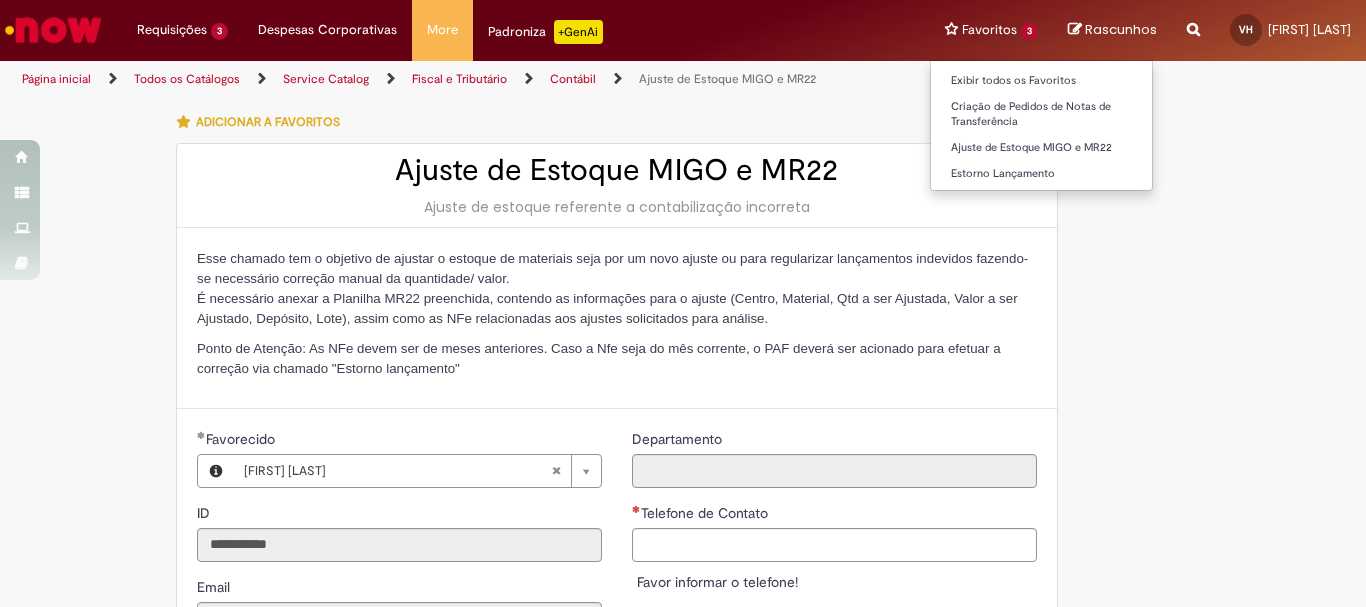 type on "**********" 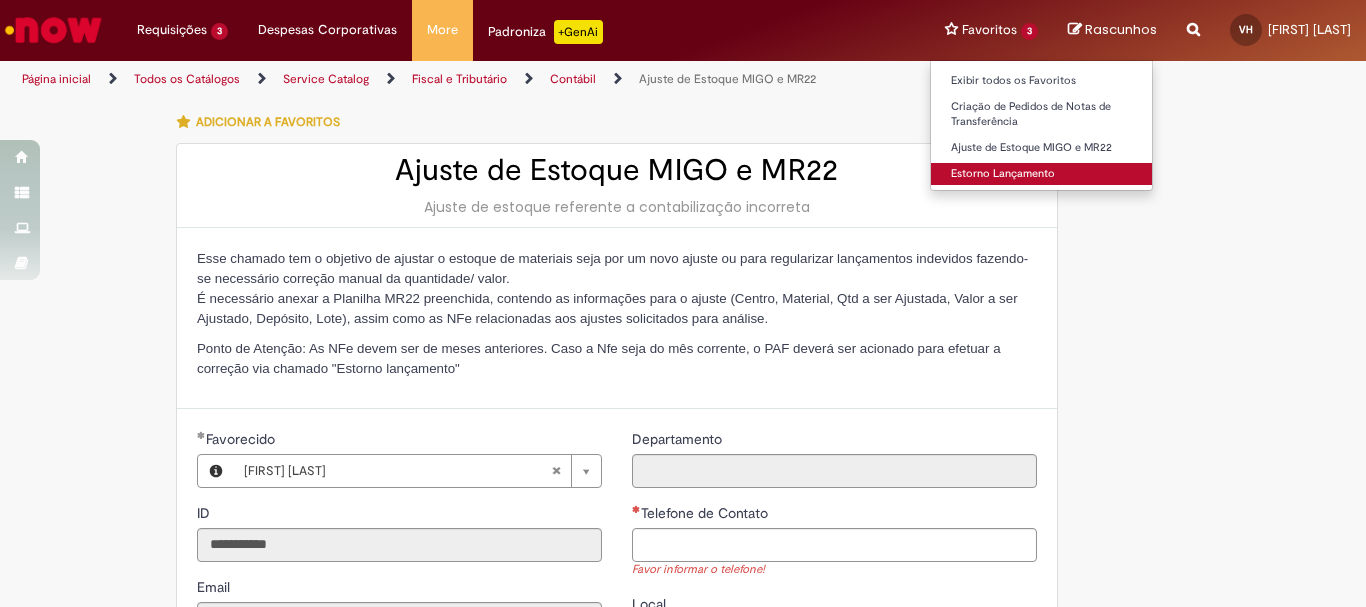click on "Estorno Lançamento" at bounding box center (1041, 174) 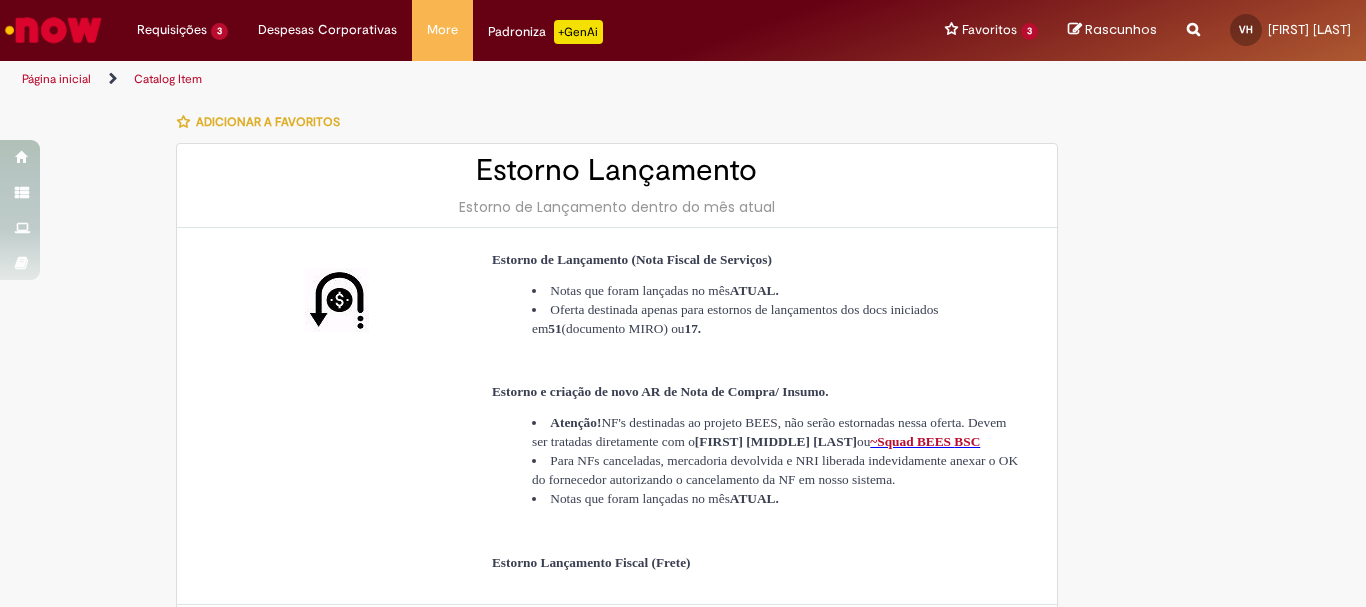 type on "**********" 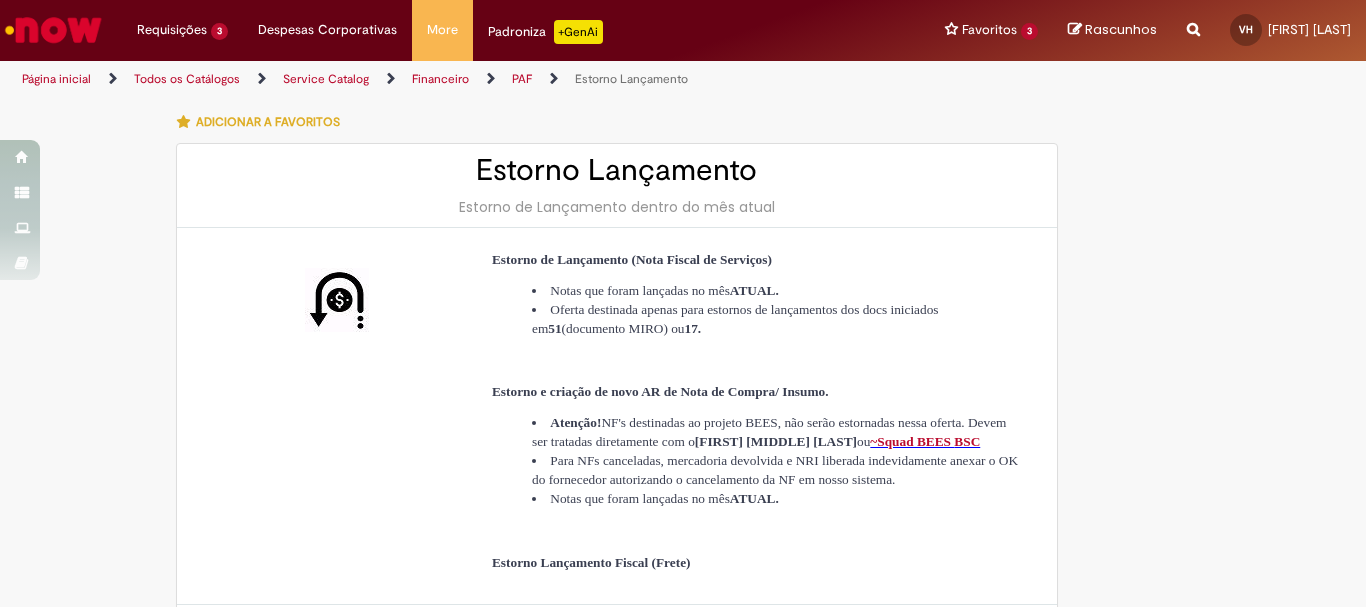 type on "**********" 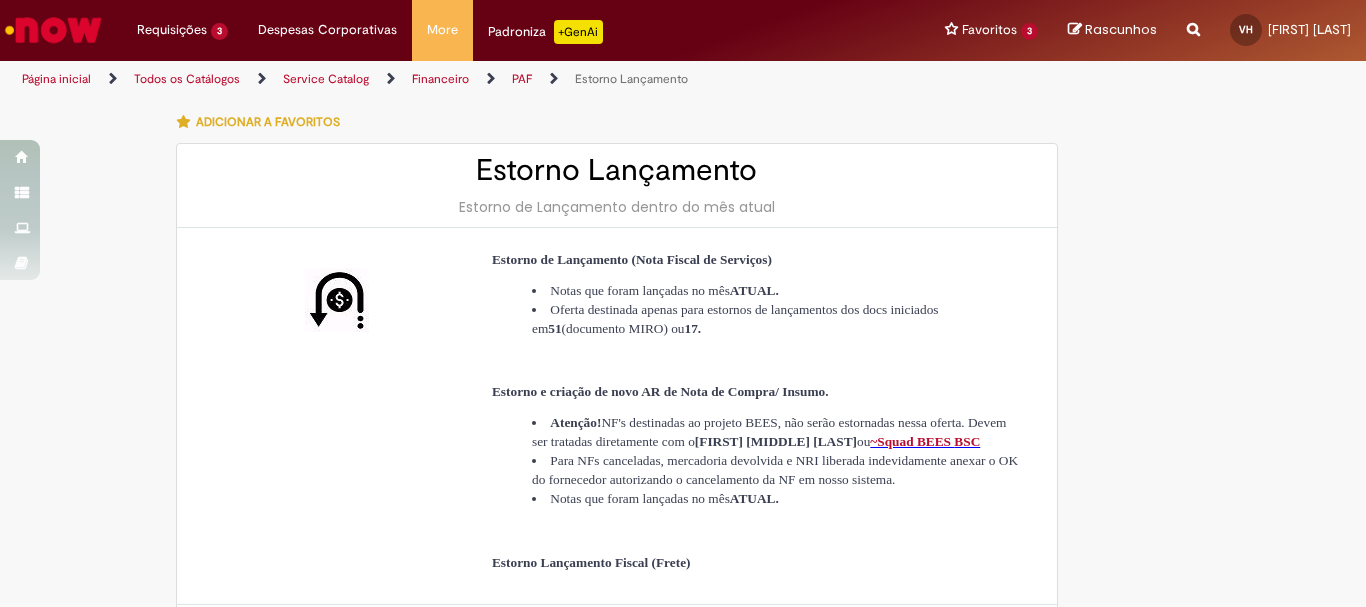 scroll, scrollTop: 400, scrollLeft: 0, axis: vertical 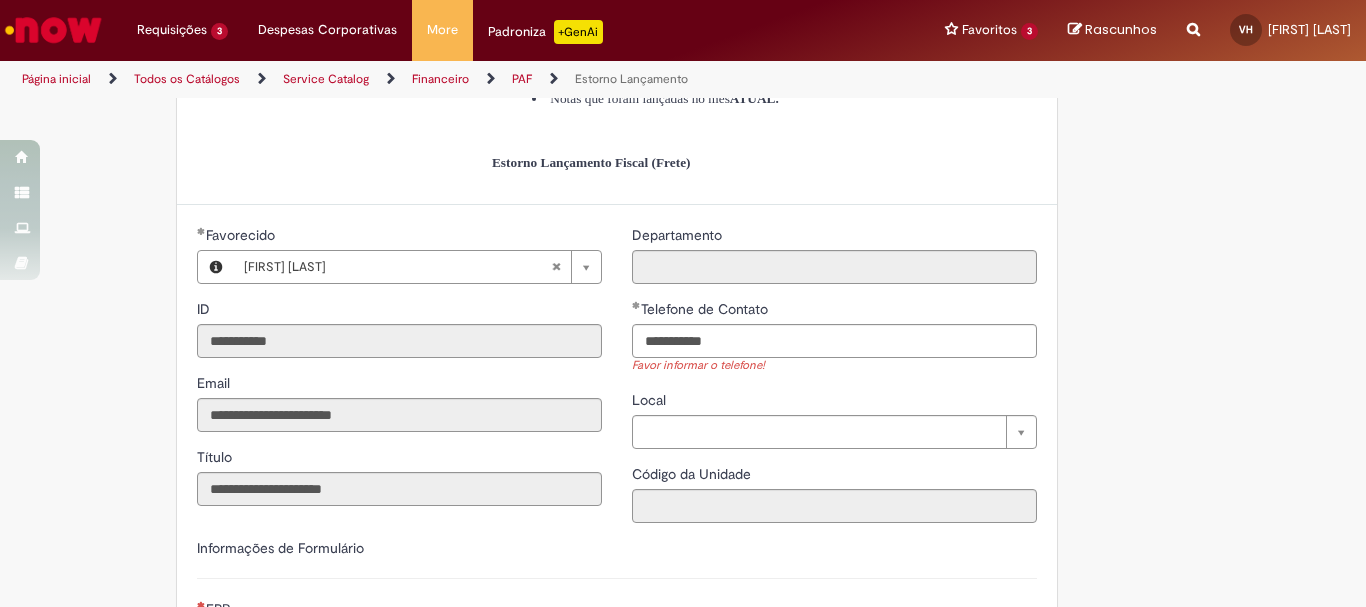 type on "**********" 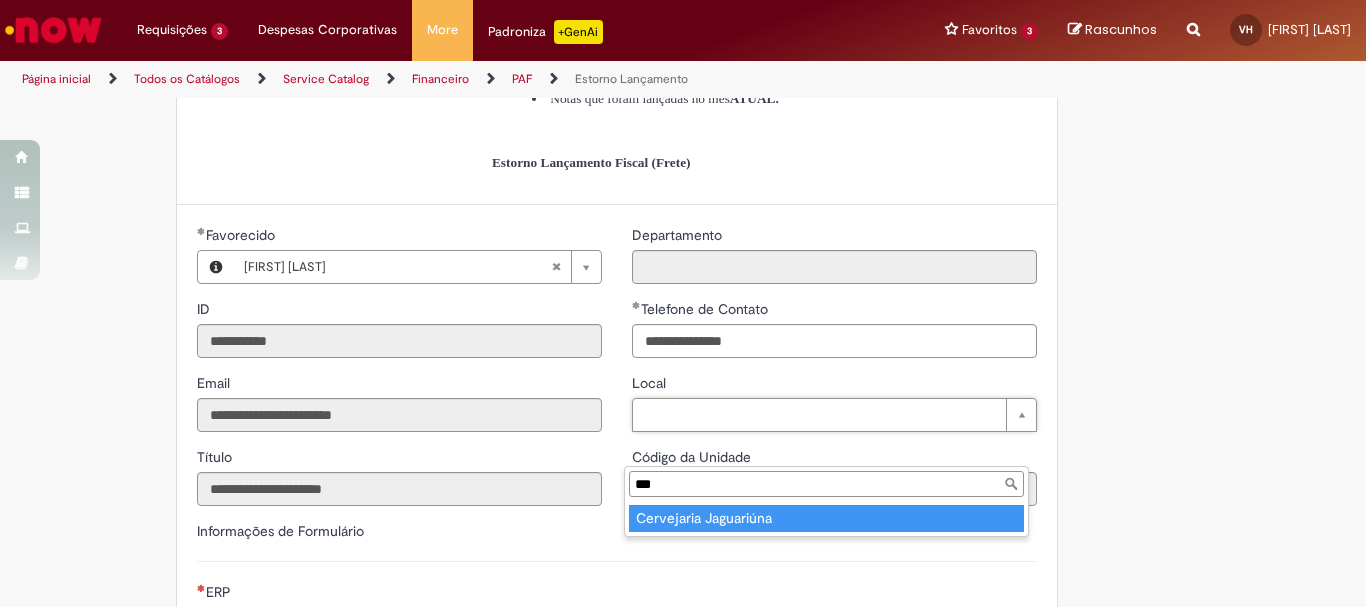 type on "***" 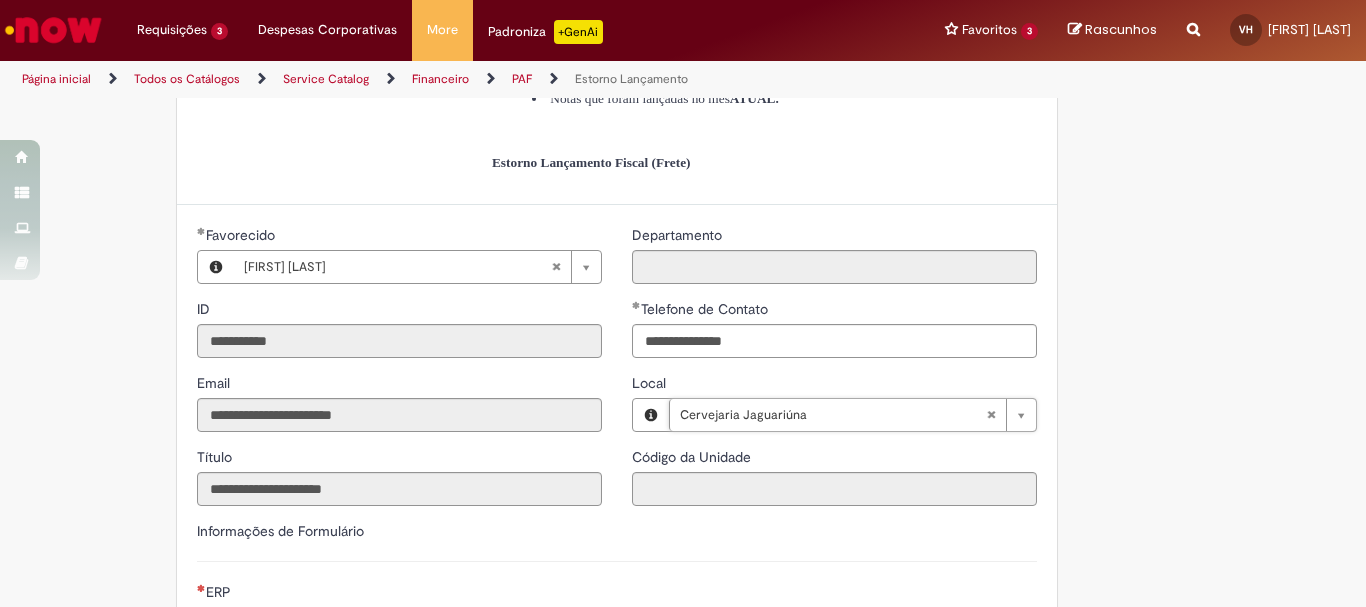 type on "****" 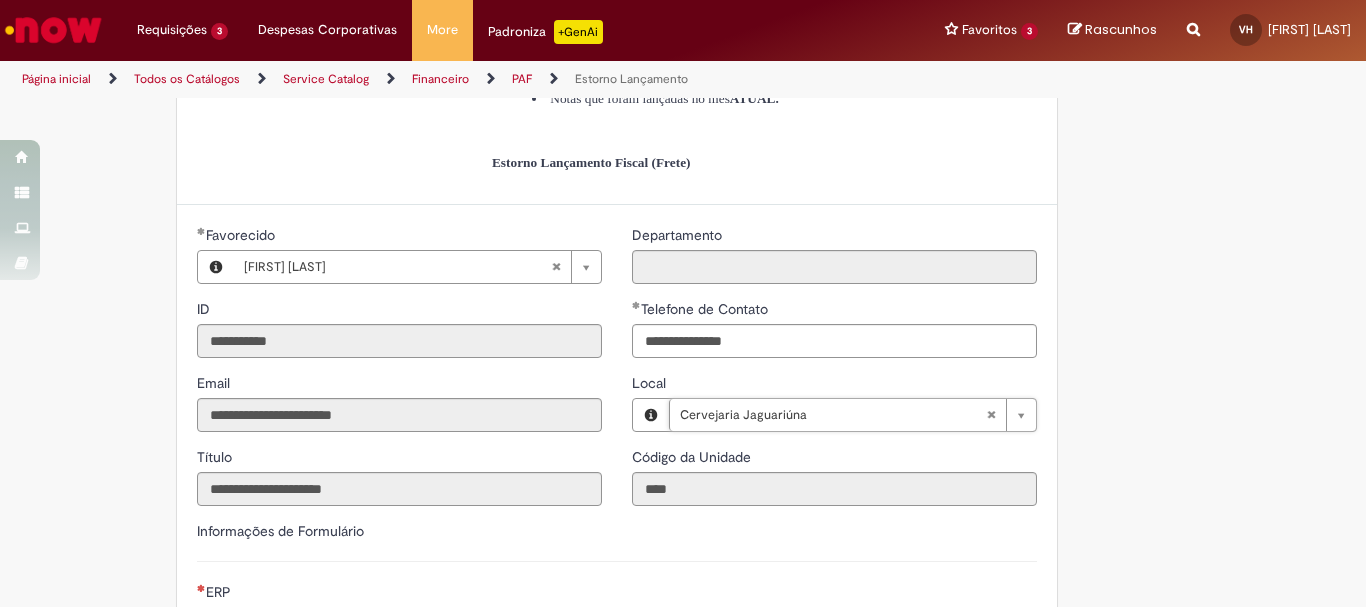 scroll, scrollTop: 600, scrollLeft: 0, axis: vertical 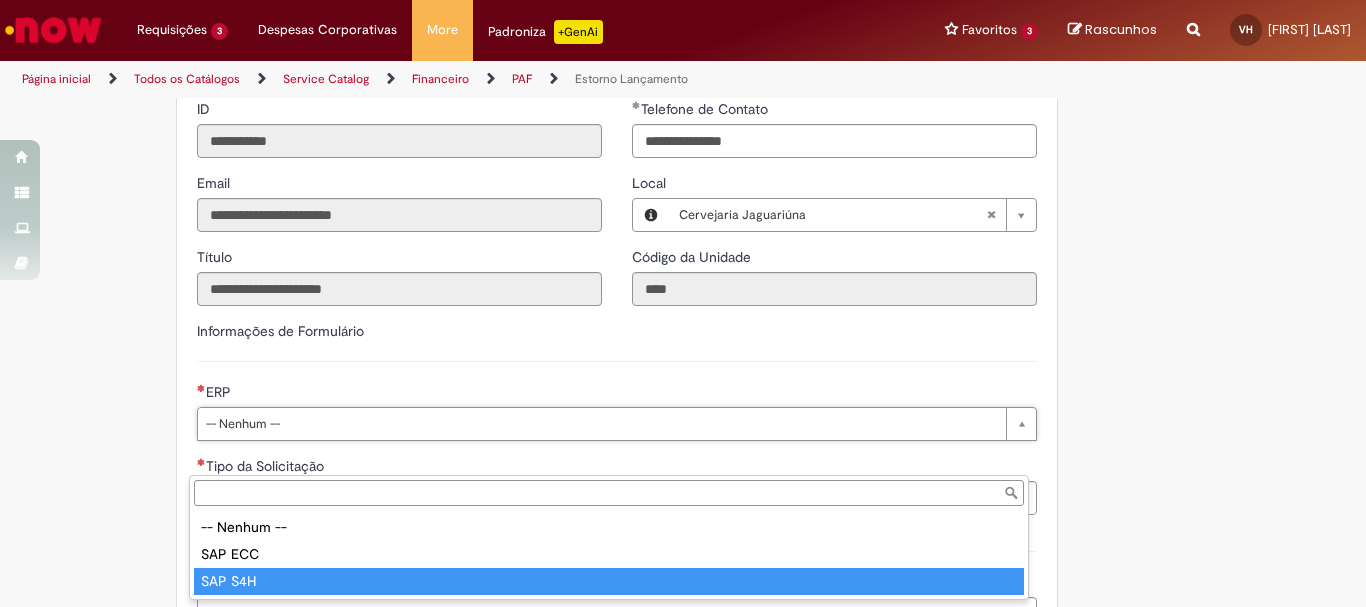 type on "*******" 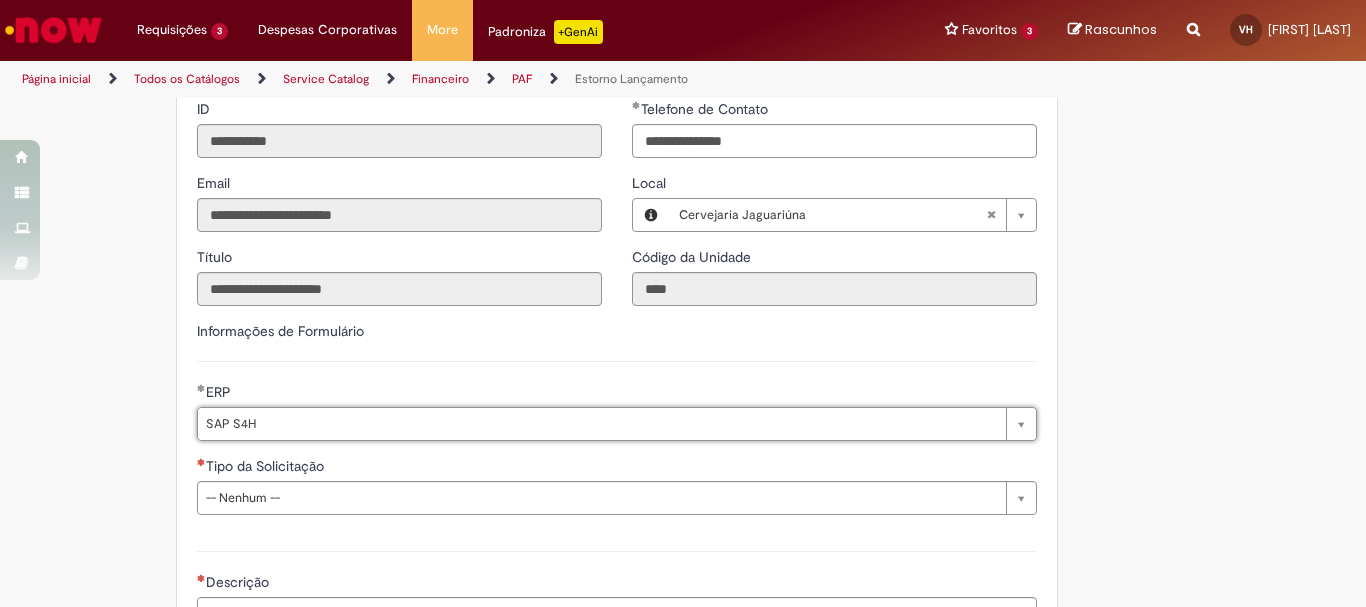 scroll, scrollTop: 800, scrollLeft: 0, axis: vertical 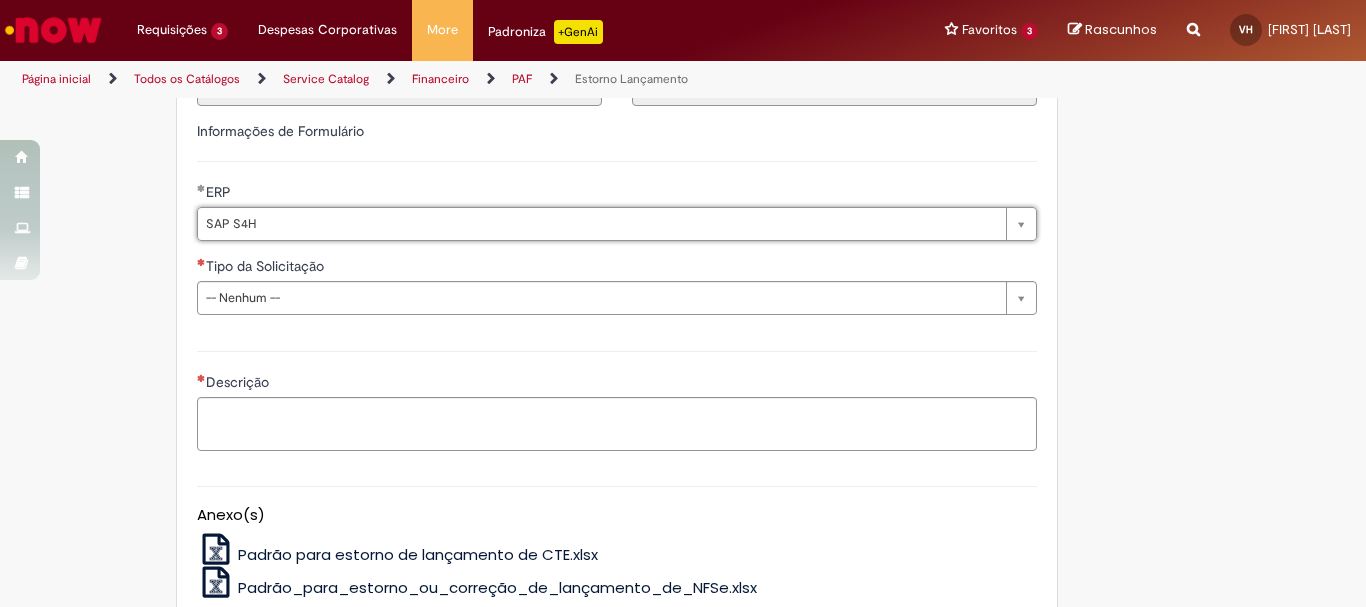click on "**********" at bounding box center (617, 225) 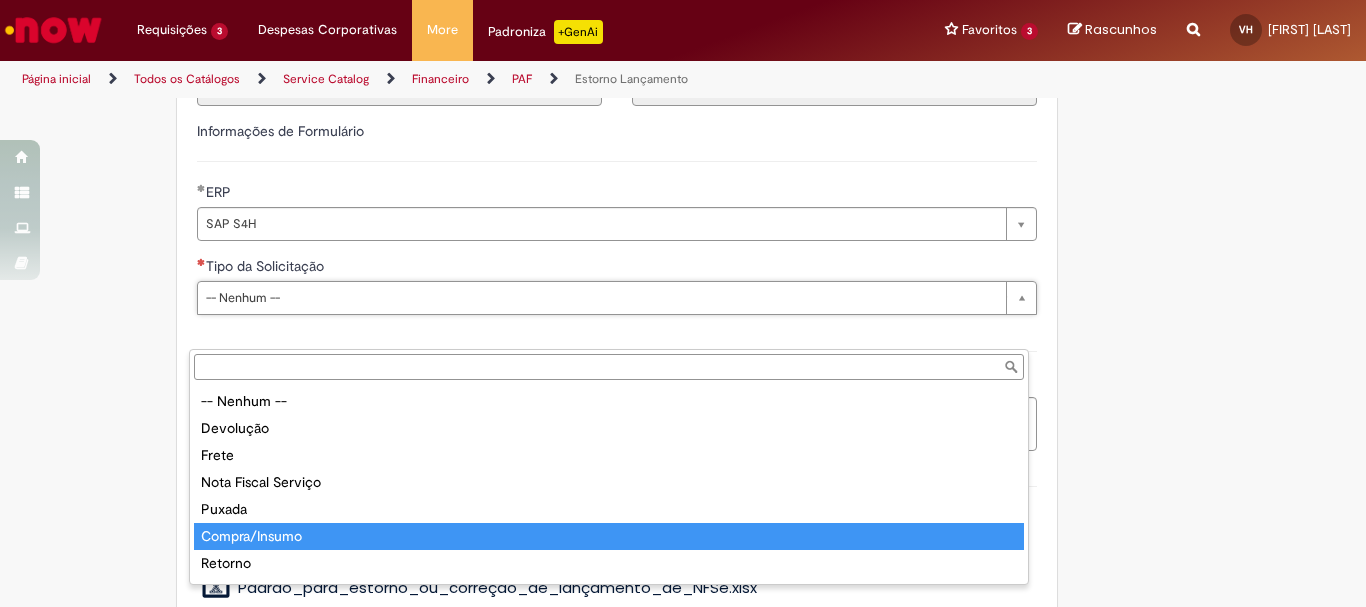 type on "**********" 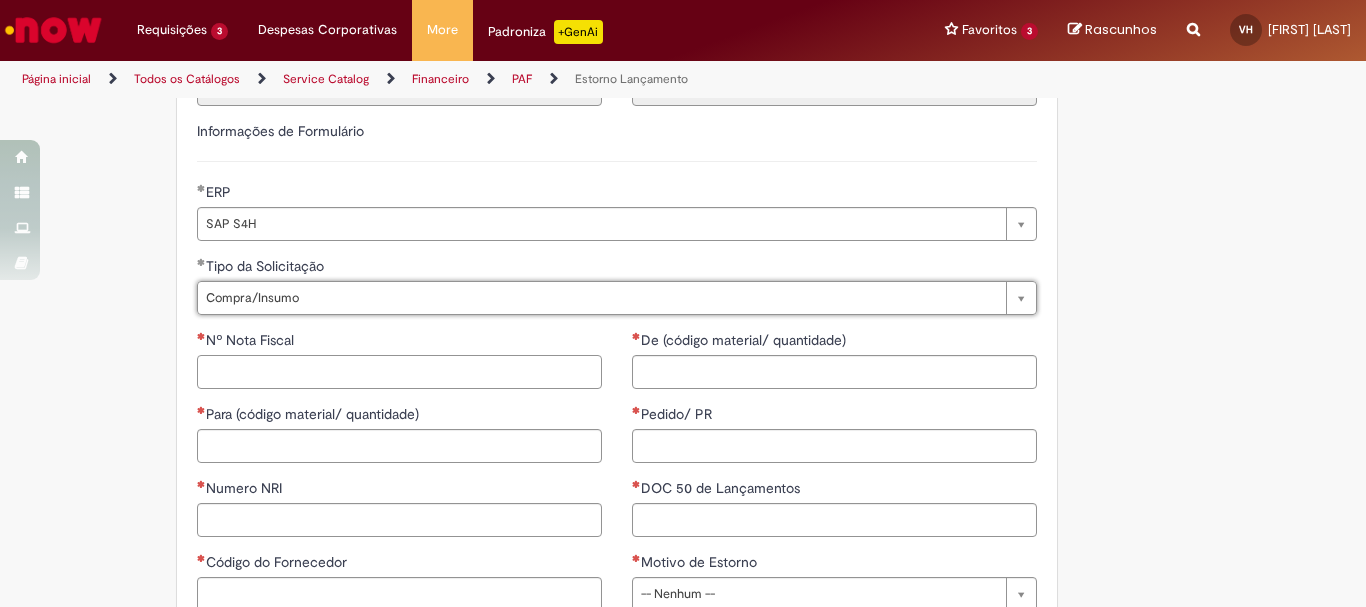 click on "Nº Nota Fiscal" at bounding box center [399, 372] 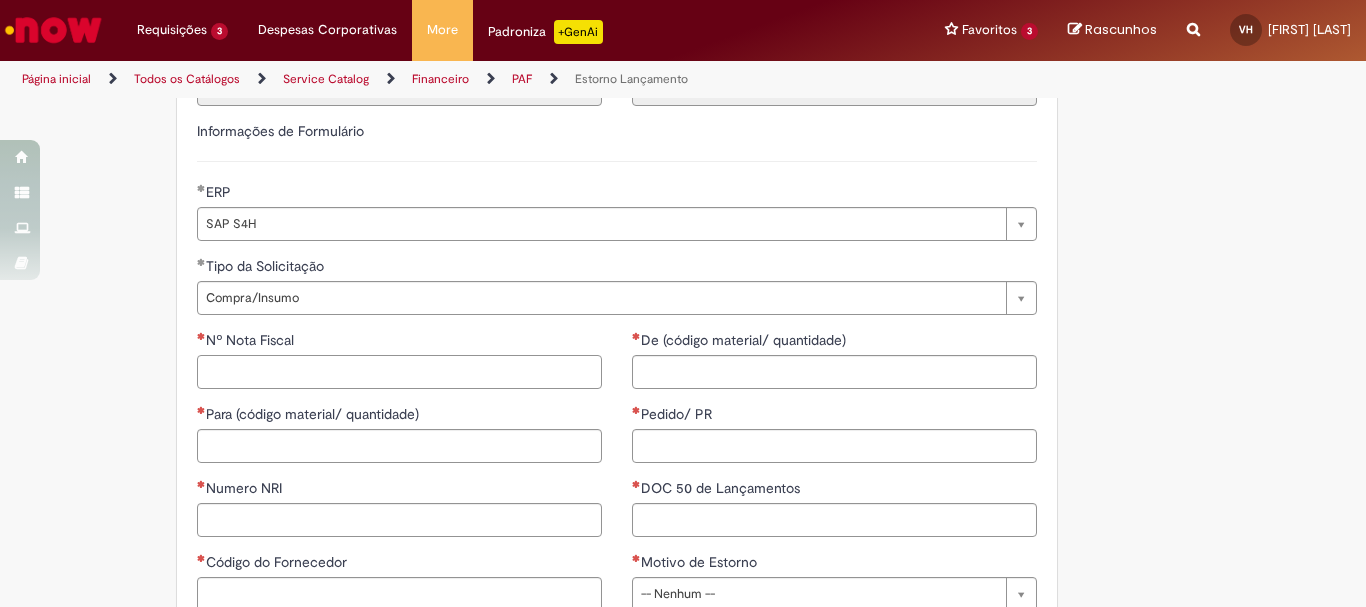 scroll, scrollTop: 1000, scrollLeft: 0, axis: vertical 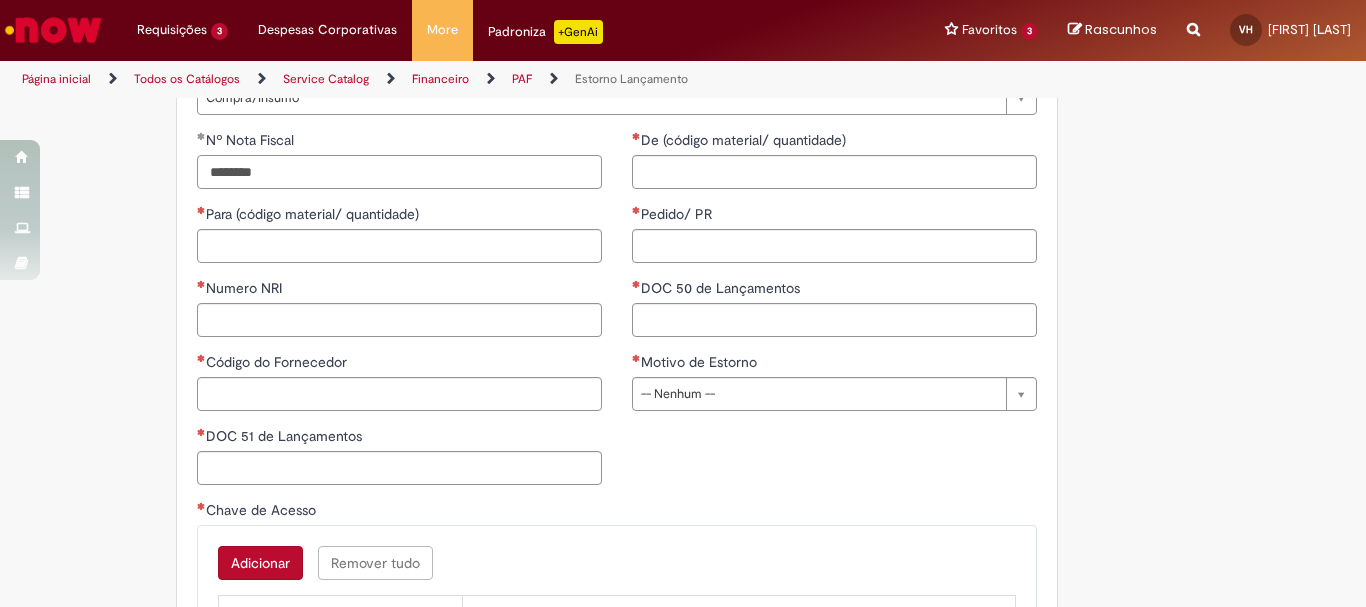 type on "********" 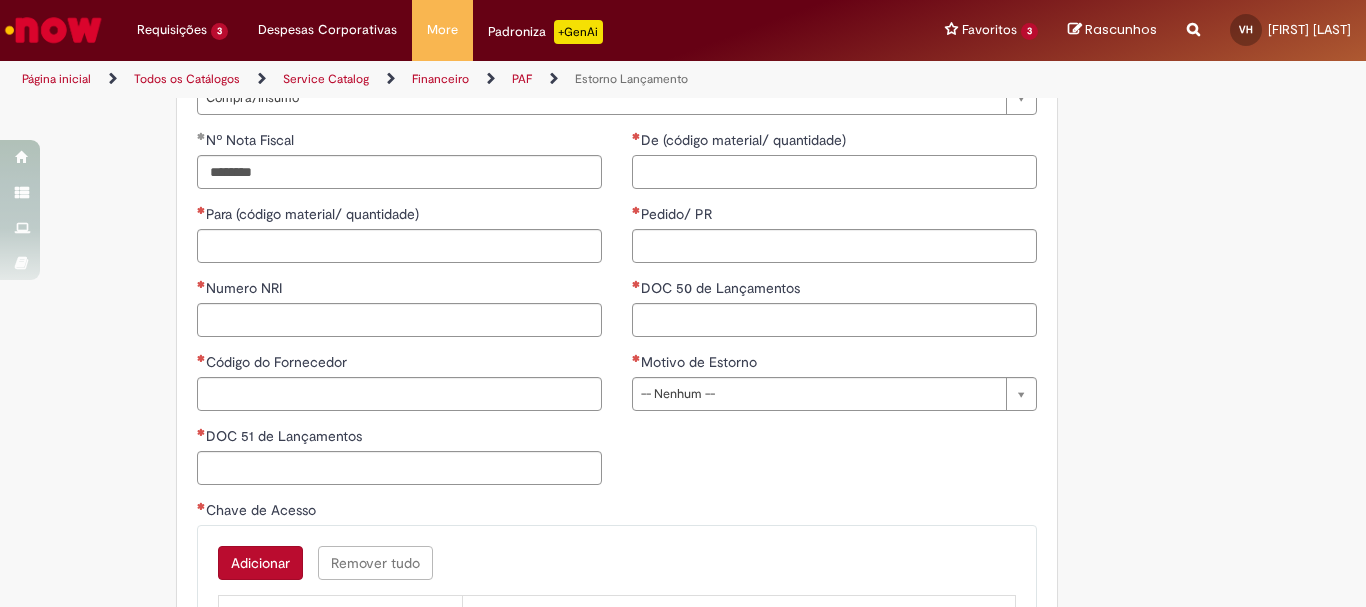 click on "De (código material/ quantidade)" at bounding box center [834, 172] 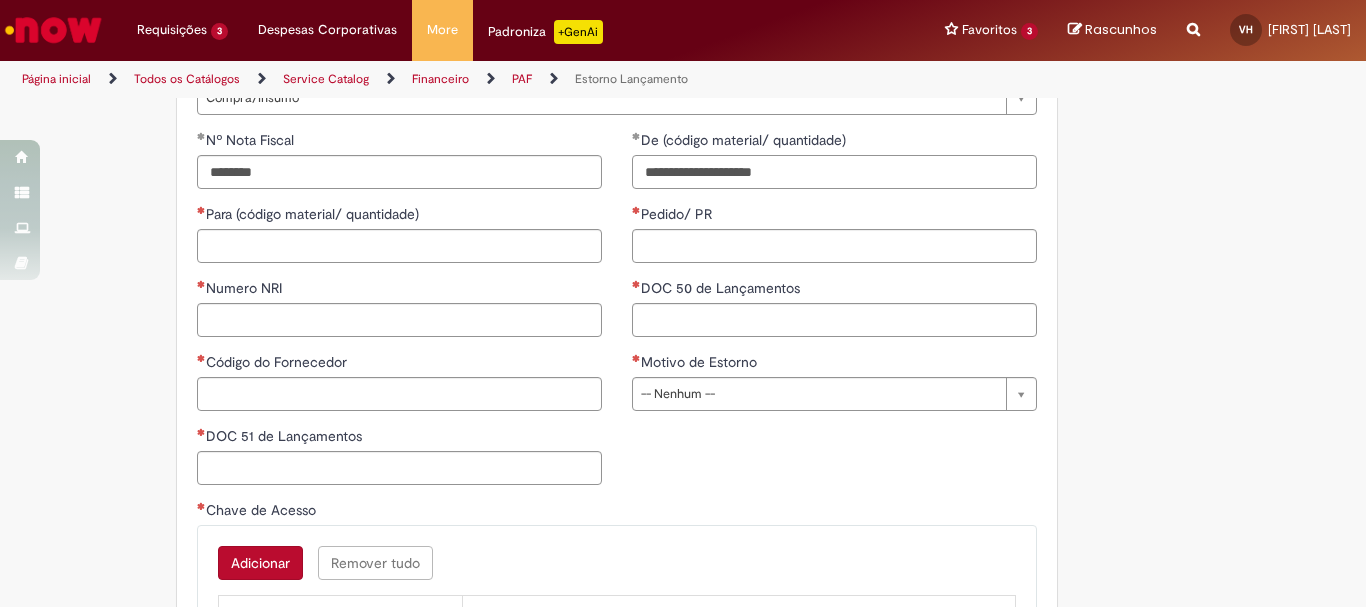 drag, startPoint x: 867, startPoint y: 202, endPoint x: 538, endPoint y: 193, distance: 329.12308 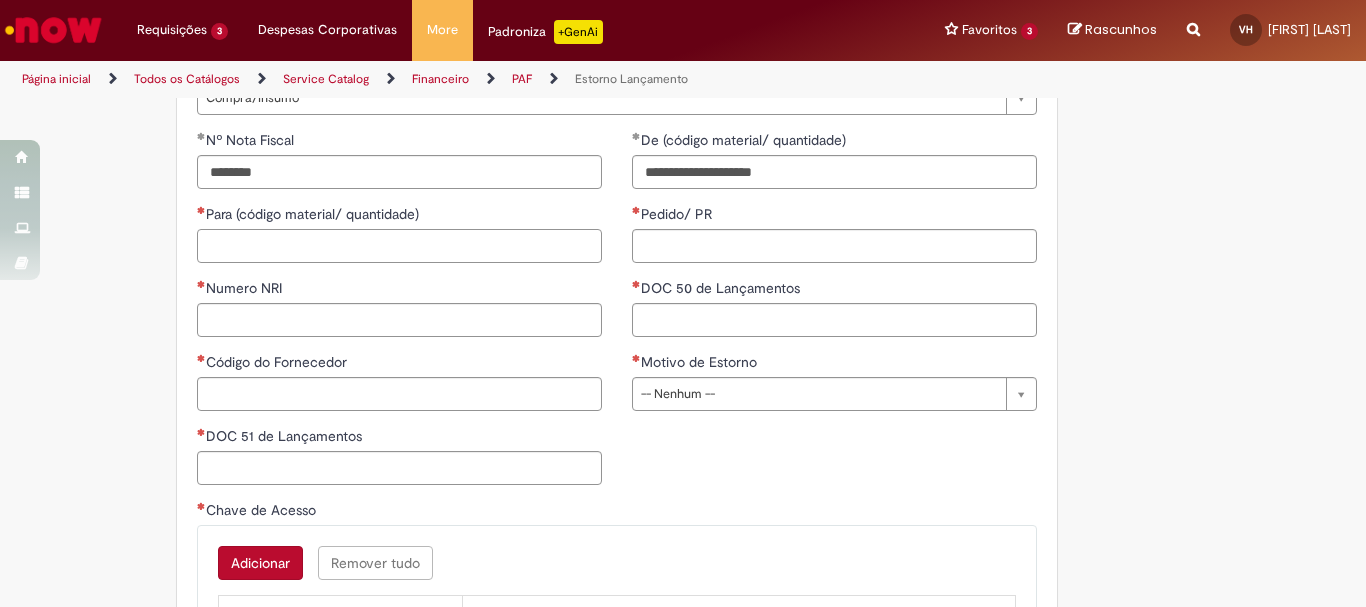 click on "Para (código material/ quantidade)" at bounding box center (399, 246) 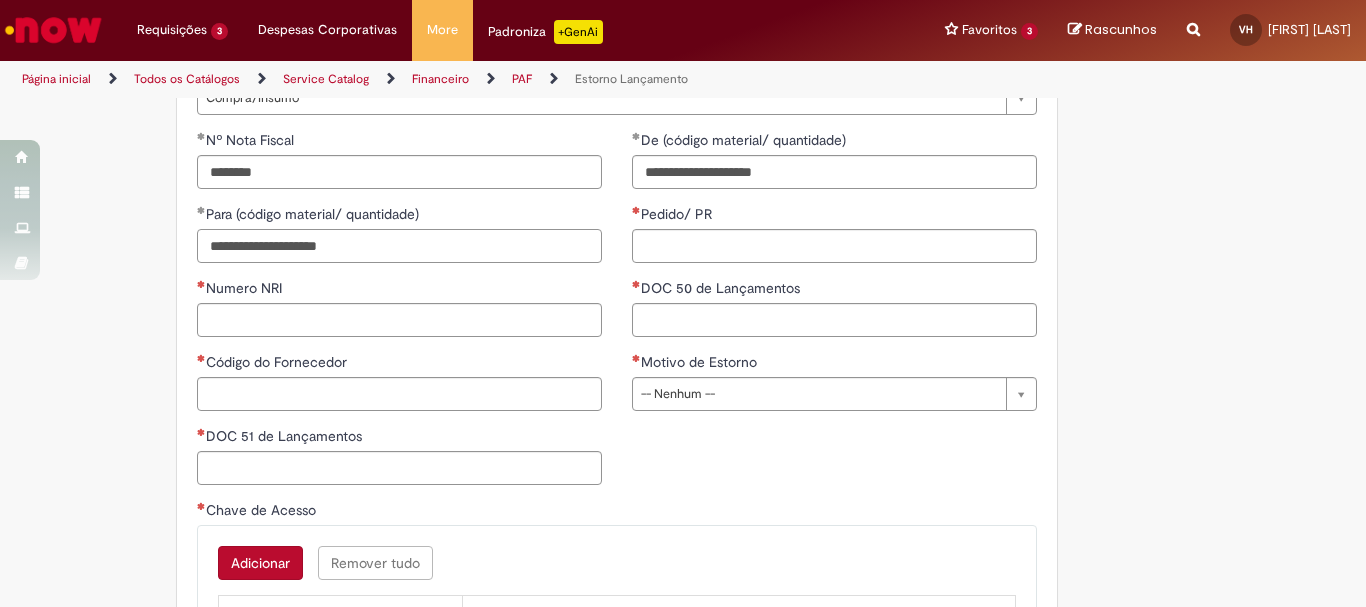 type on "**********" 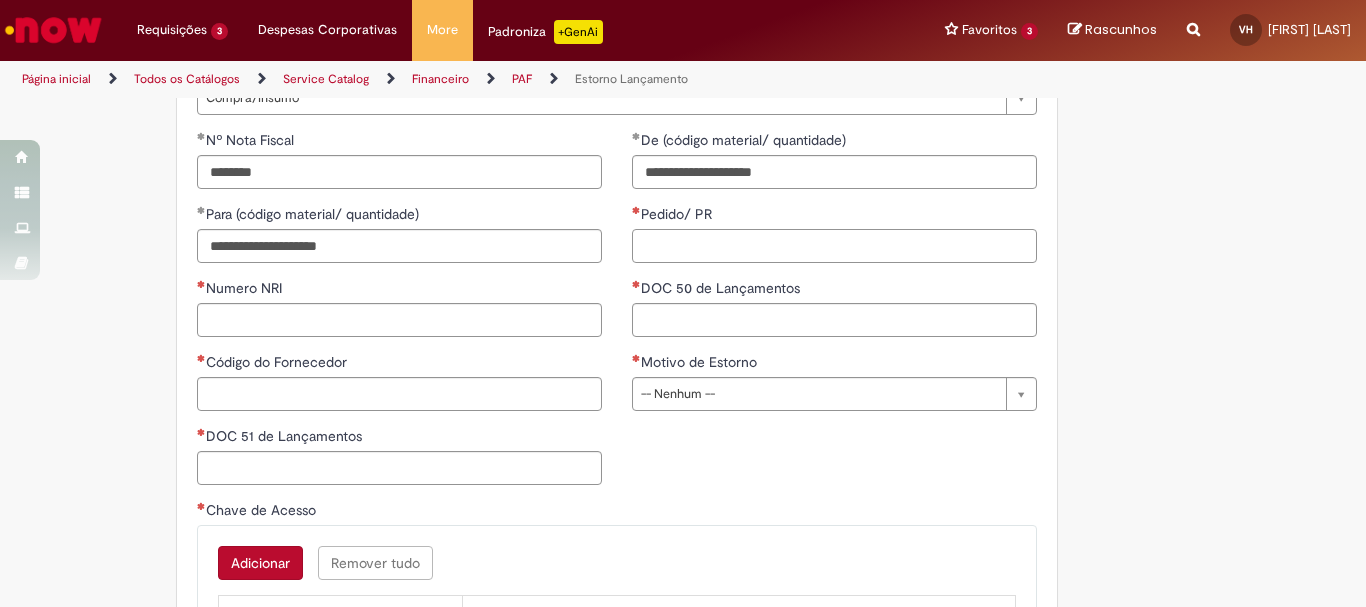 click on "Pedido/ PR" at bounding box center (834, 246) 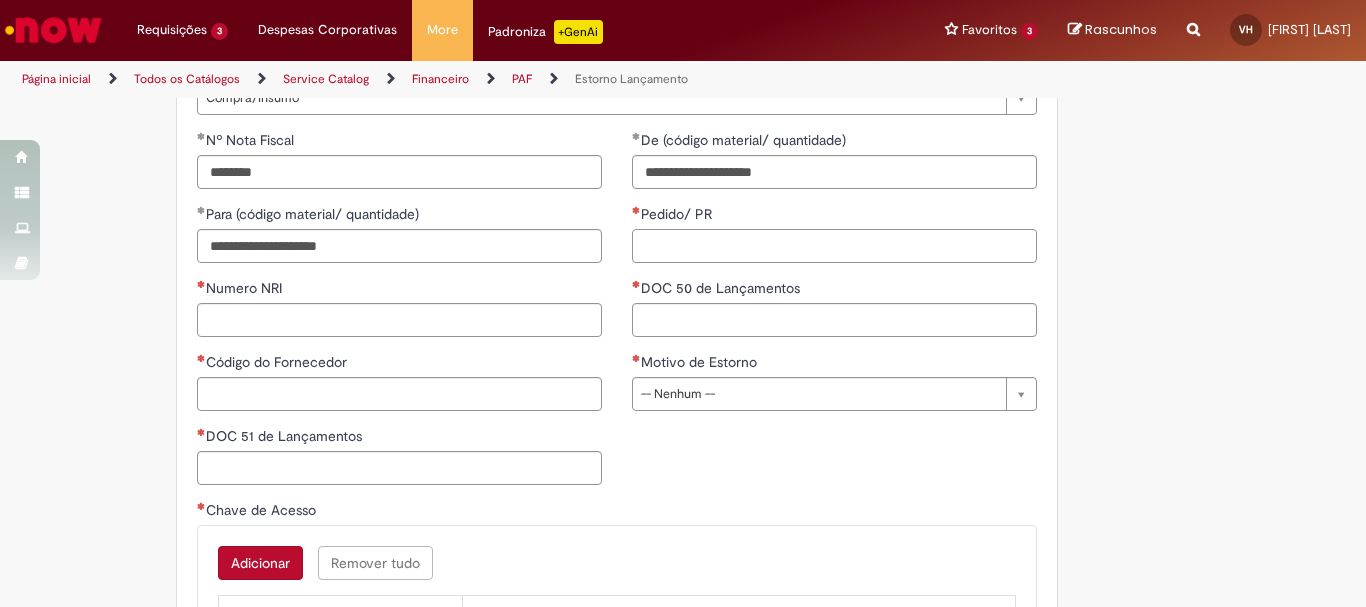 paste on "**********" 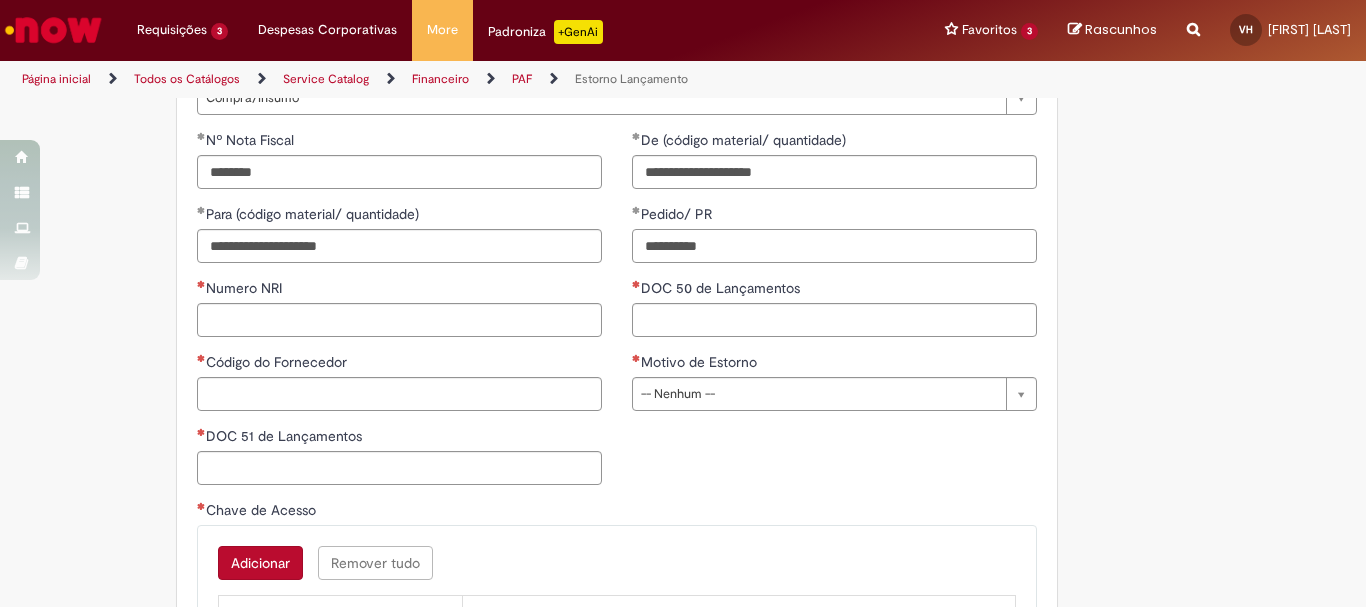 type on "**********" 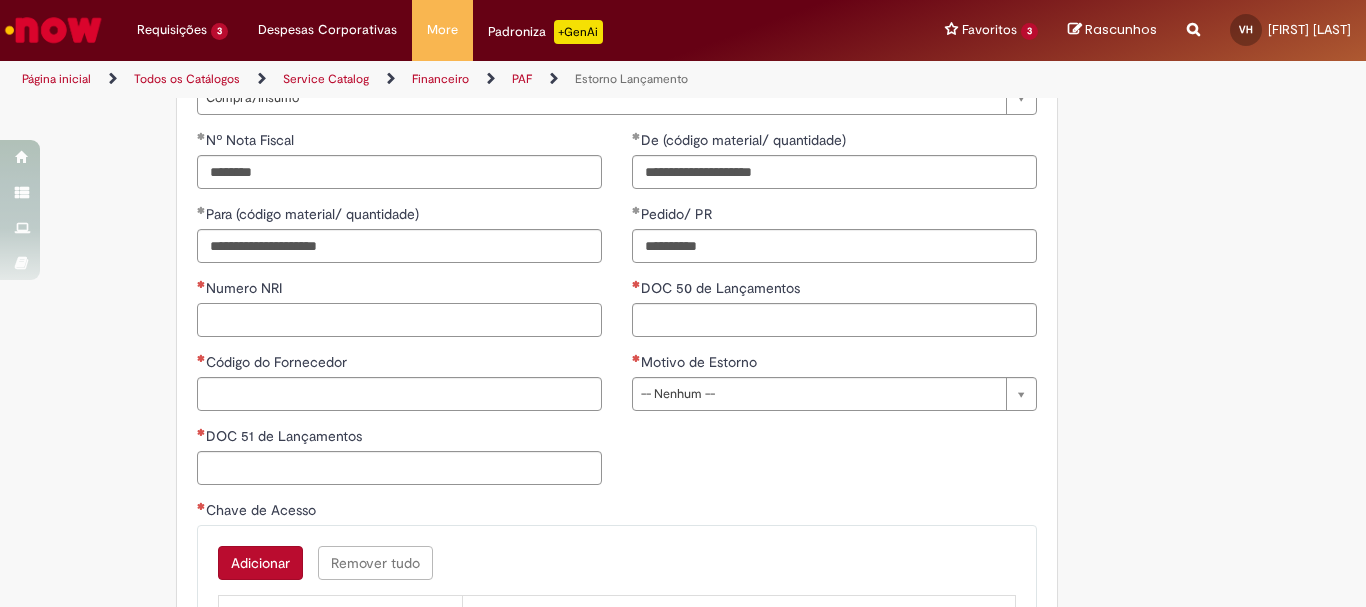 click on "Numero NRI" at bounding box center [399, 320] 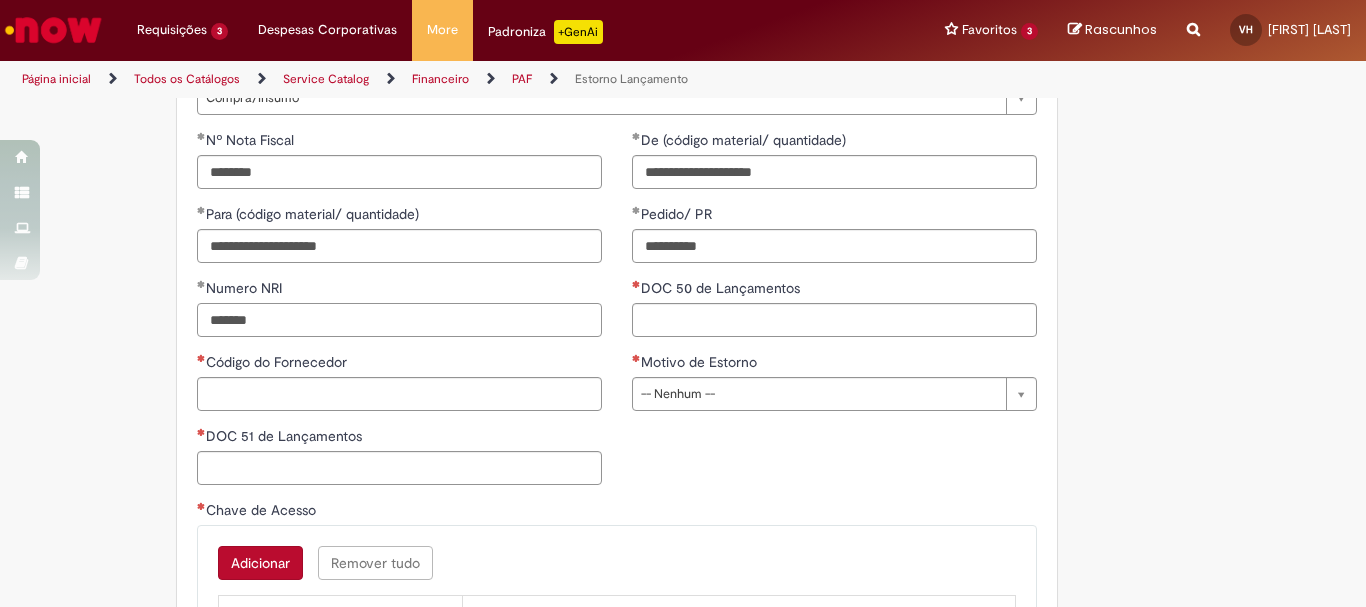 type on "*******" 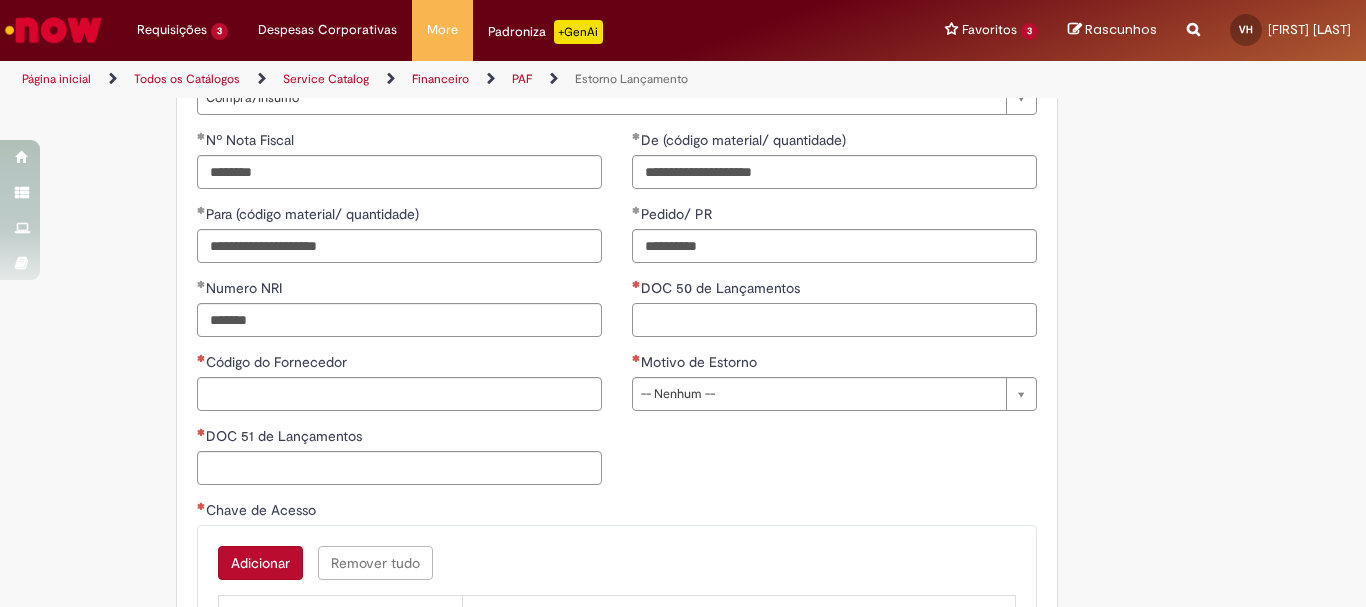 click on "DOC 50 de Lançamentos" at bounding box center (834, 320) 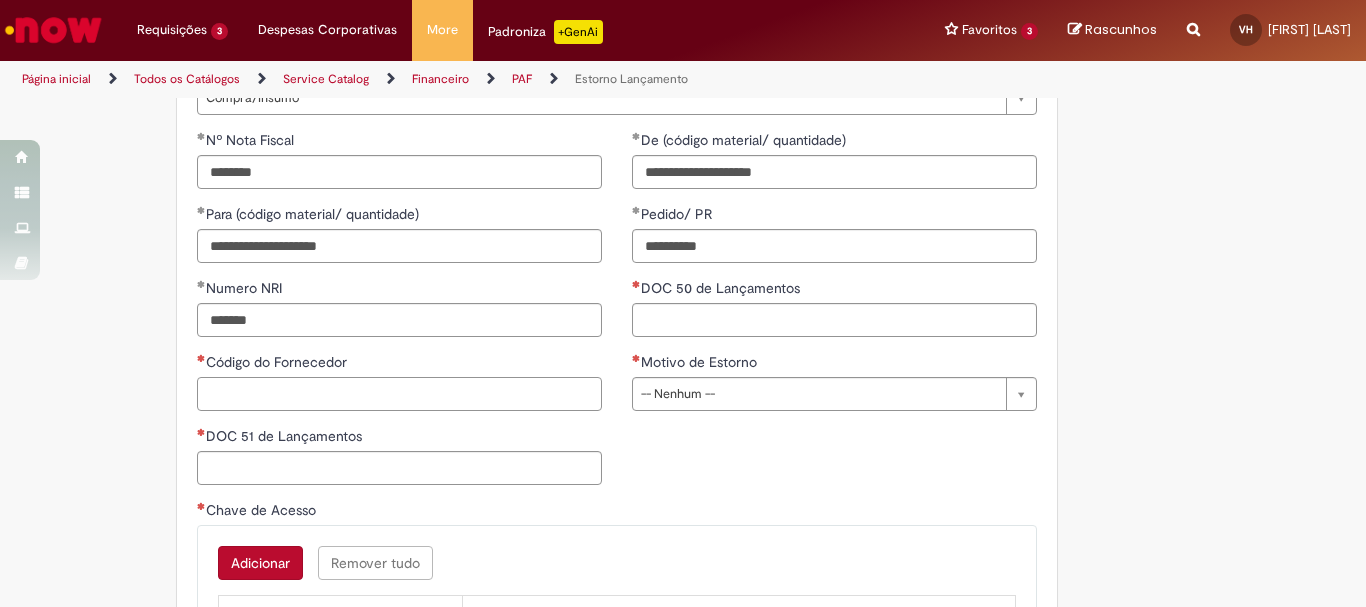 click on "Código do Fornecedor" at bounding box center (399, 394) 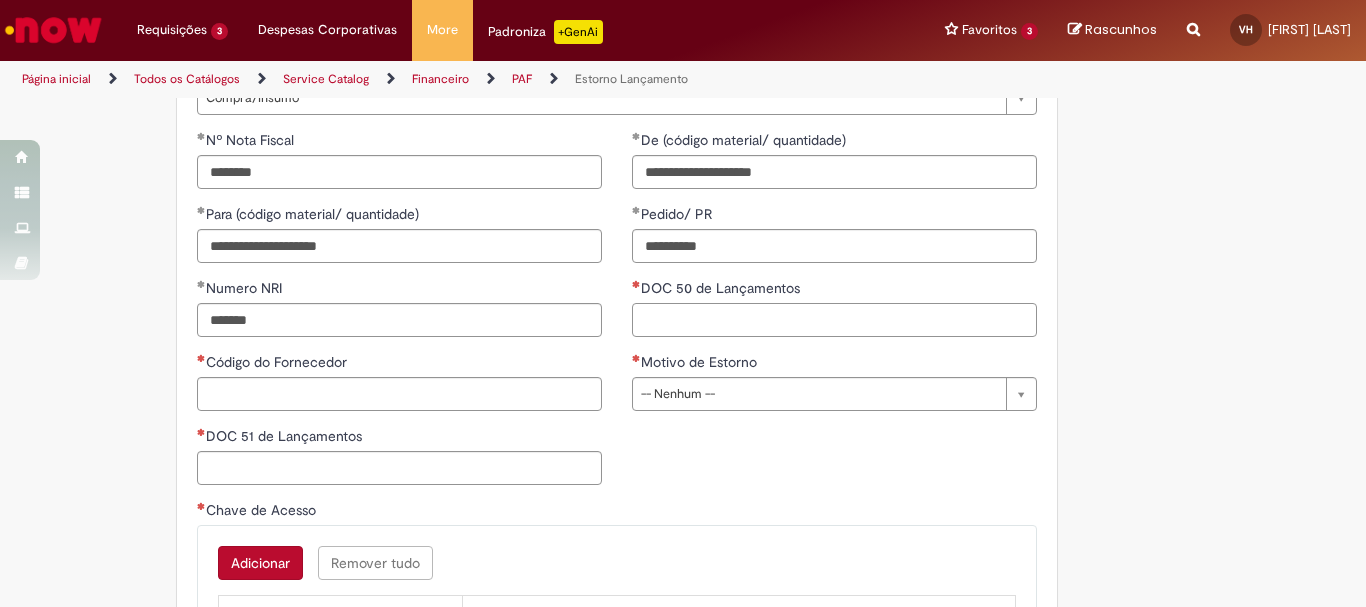 click on "DOC 50 de Lançamentos" at bounding box center [834, 320] 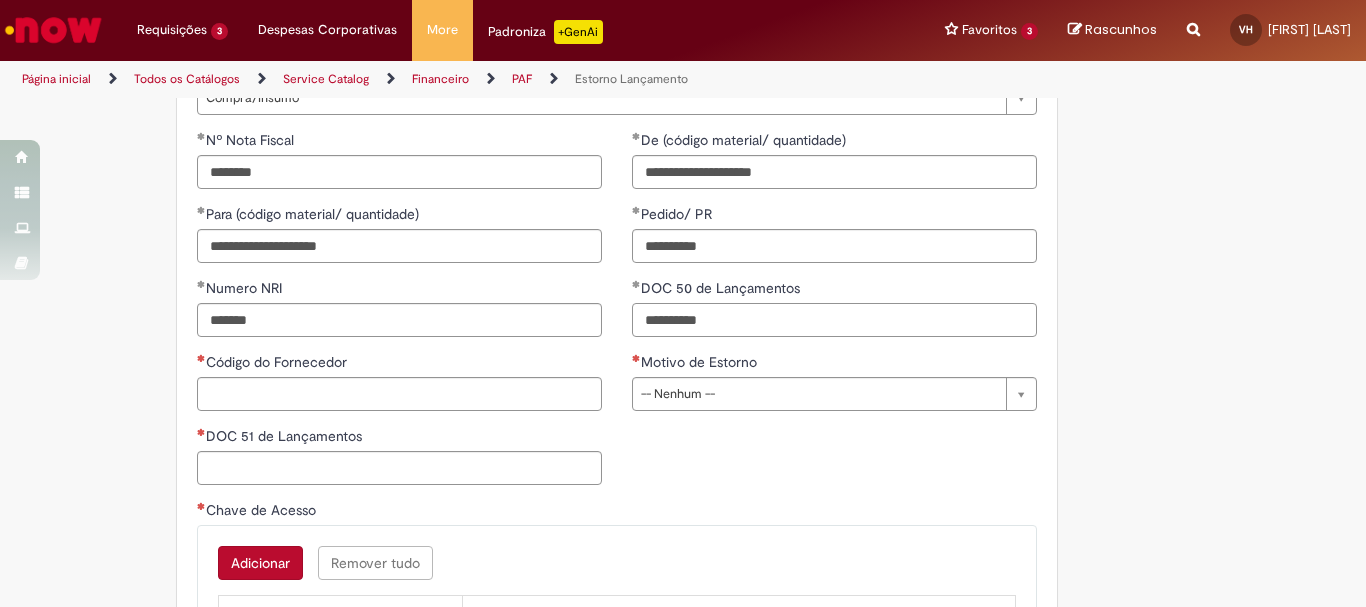 type on "**********" 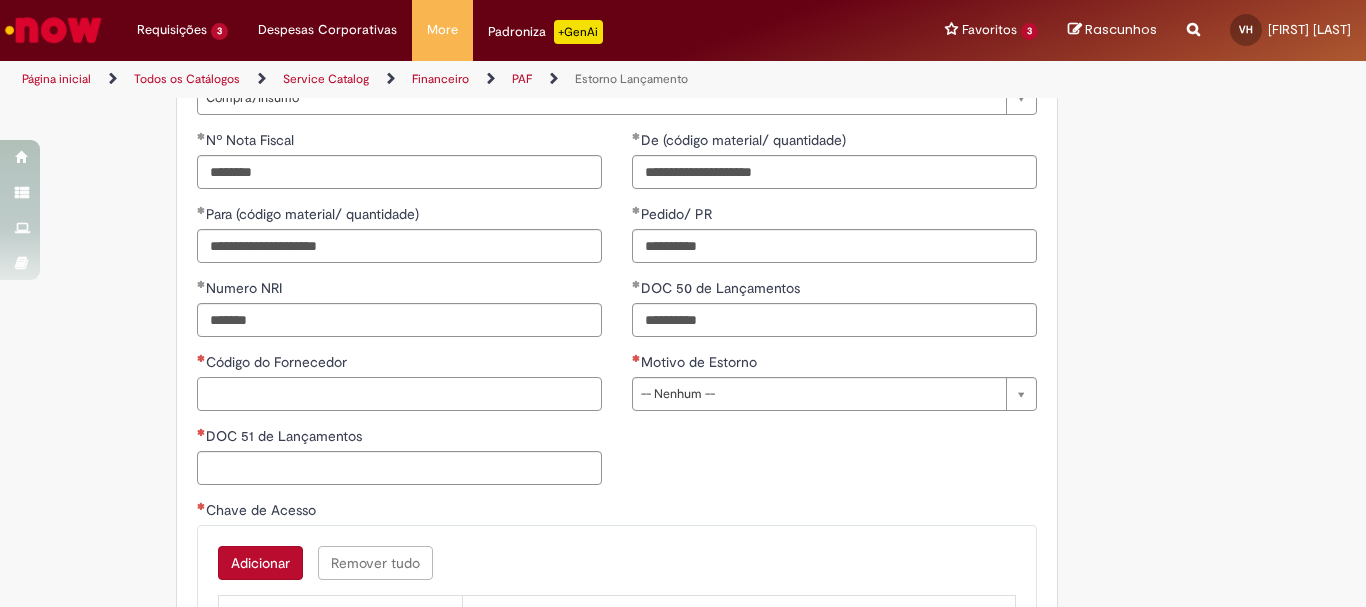 click on "Código do Fornecedor" at bounding box center (399, 394) 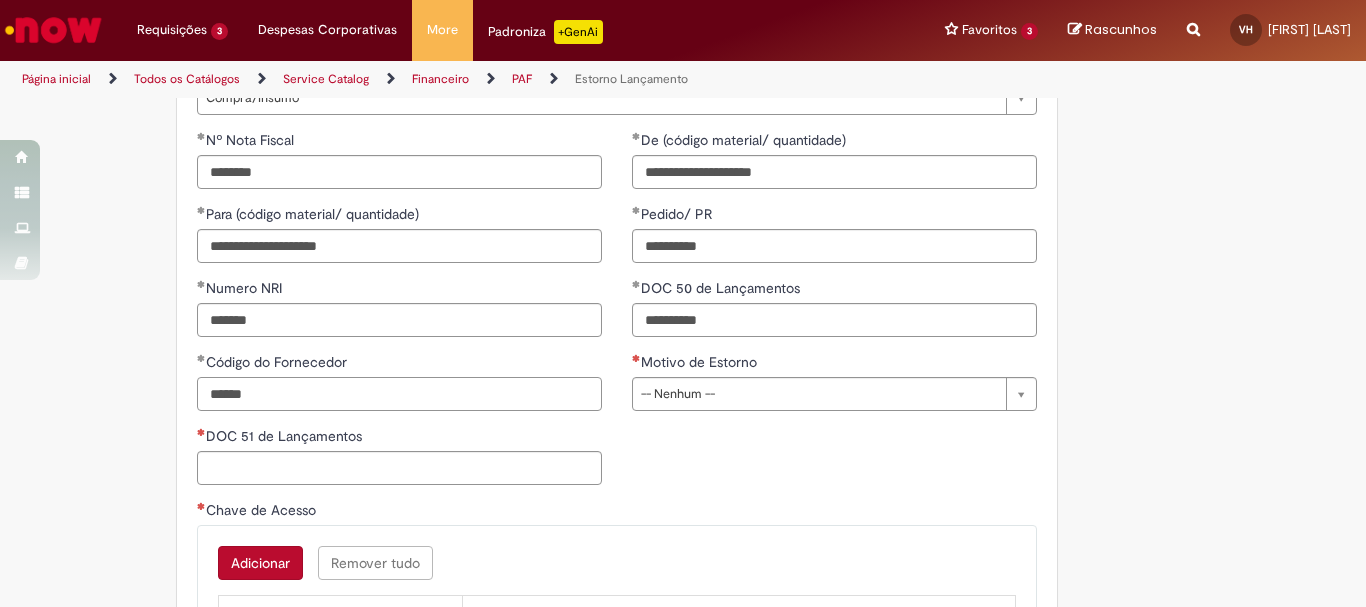 type on "******" 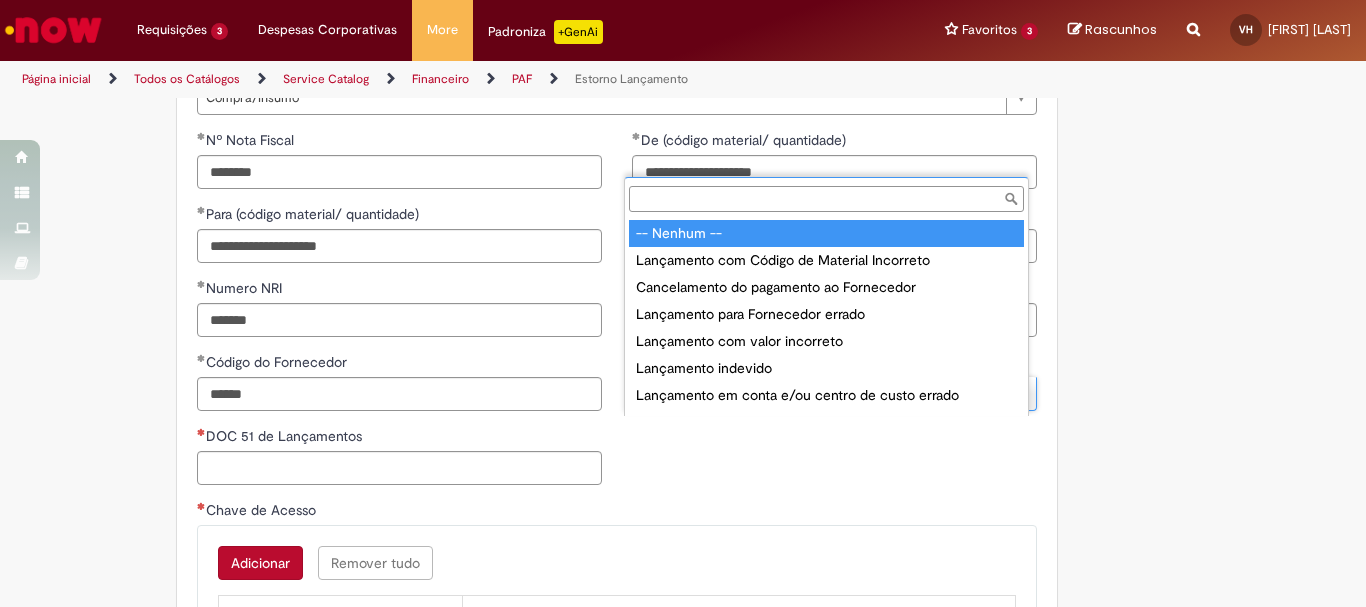 scroll, scrollTop: 16, scrollLeft: 0, axis: vertical 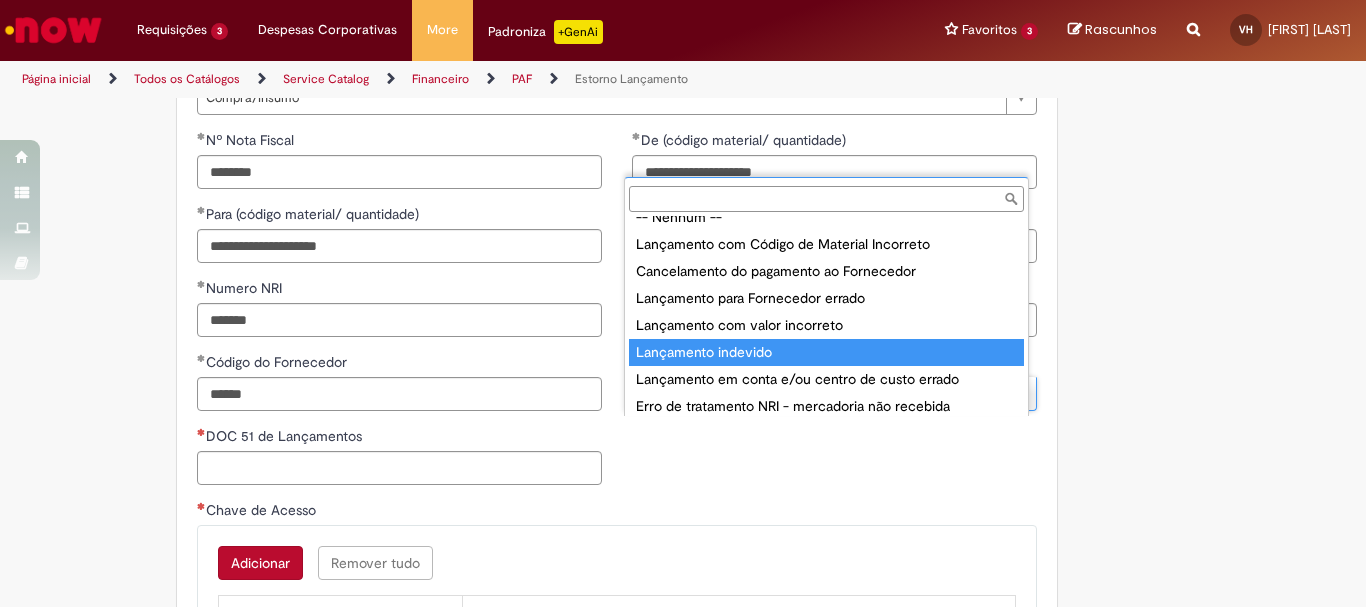 type on "**********" 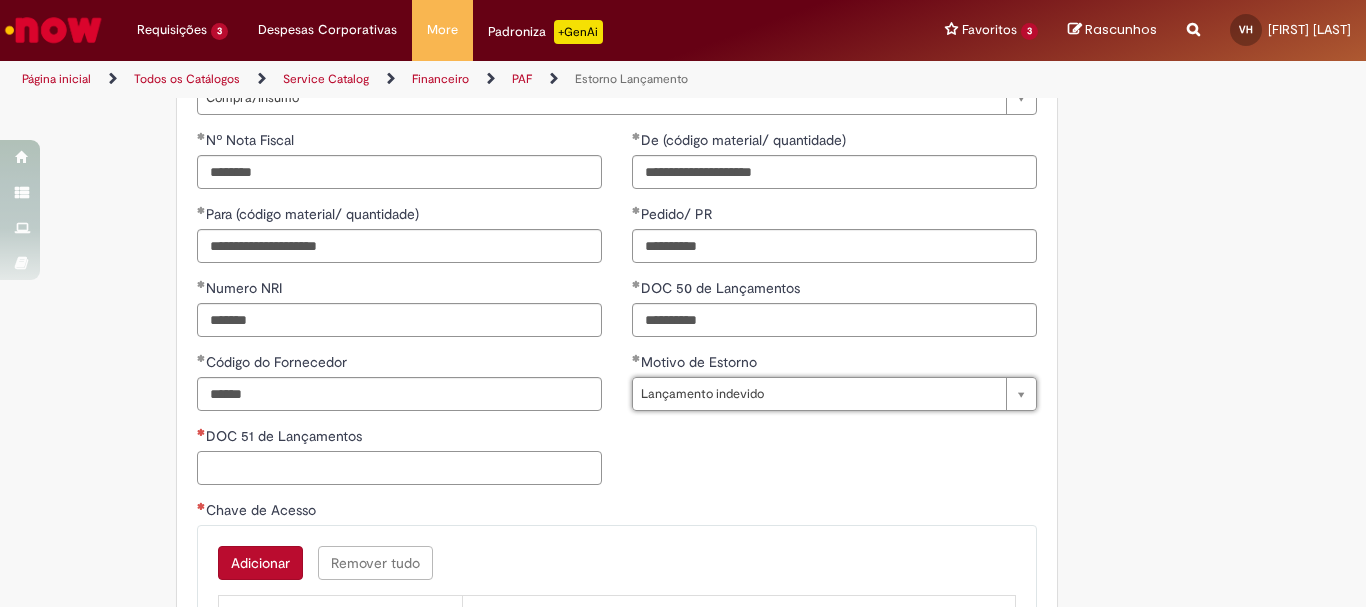 click on "DOC 51 de Lançamentos" at bounding box center (399, 468) 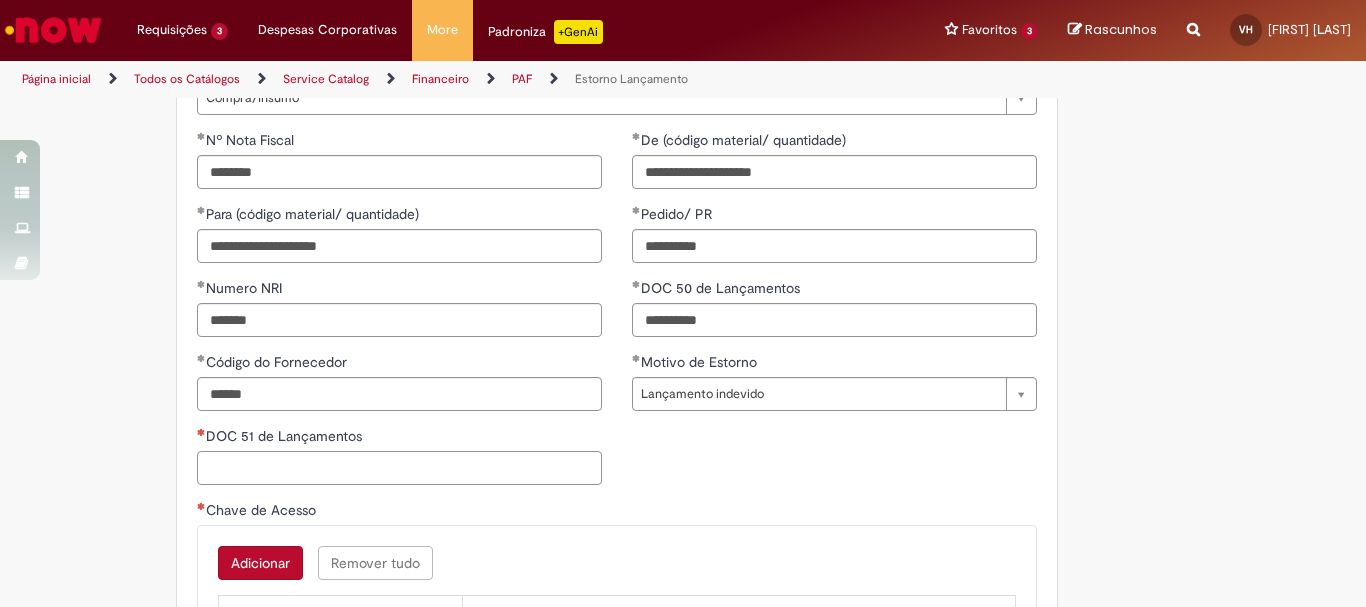 paste on "**********" 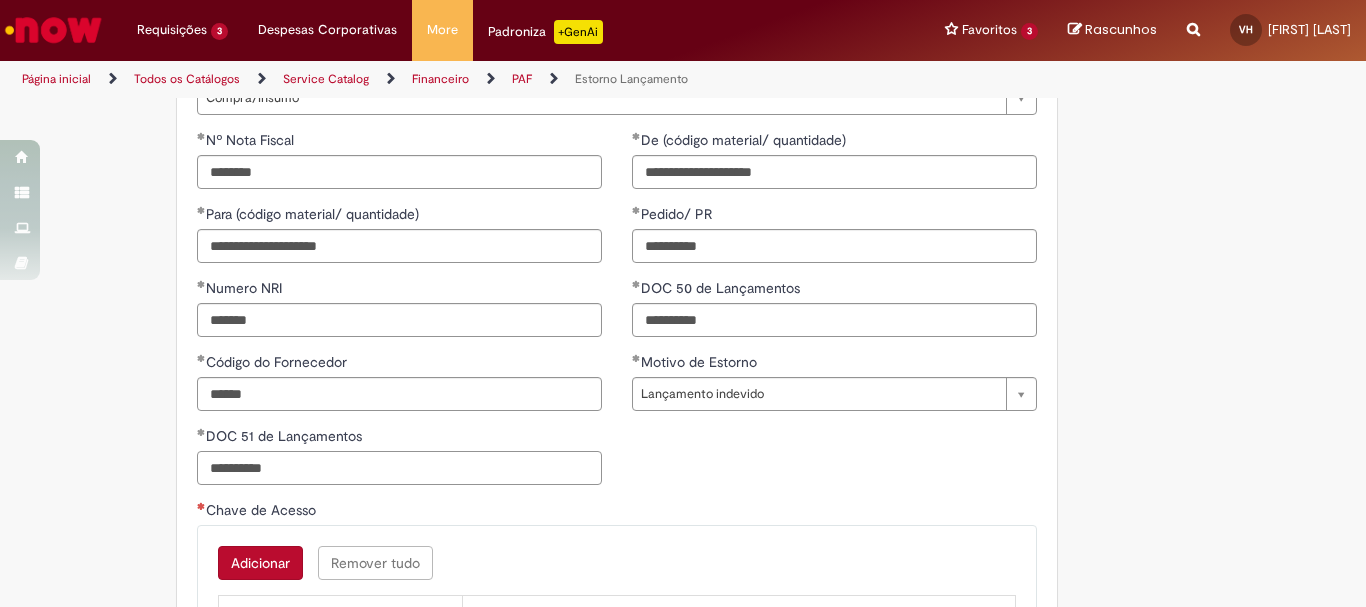 scroll, scrollTop: 1200, scrollLeft: 0, axis: vertical 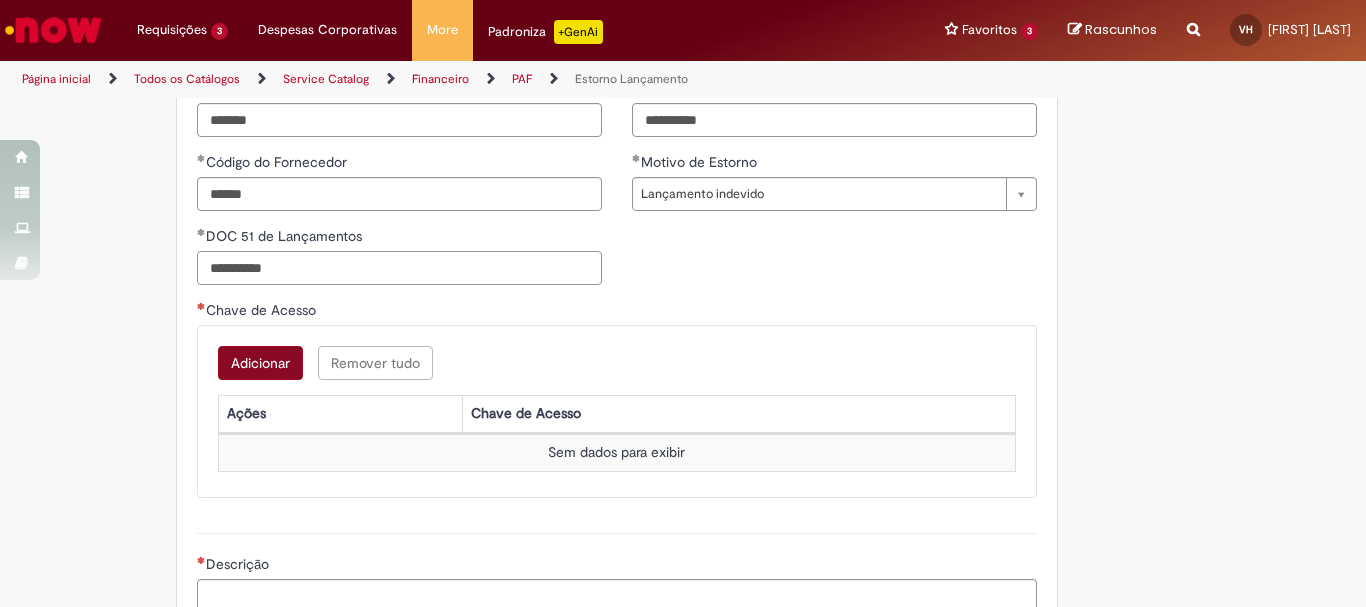 type on "**********" 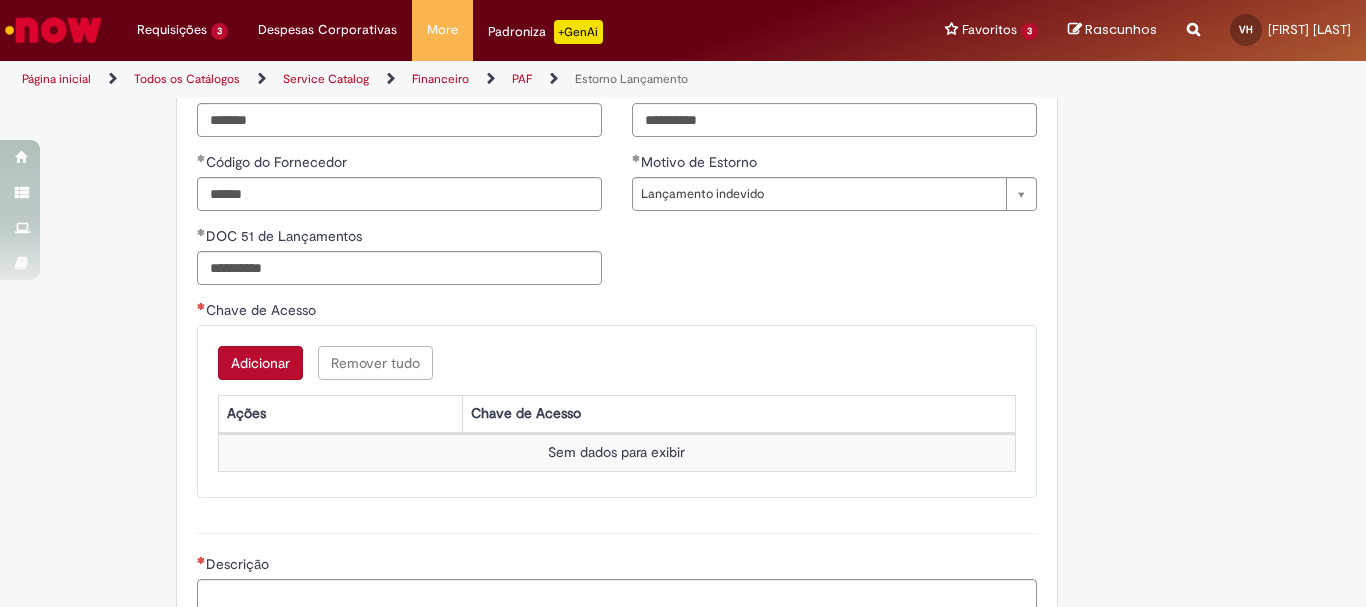 click on "Adicionar" at bounding box center [260, 363] 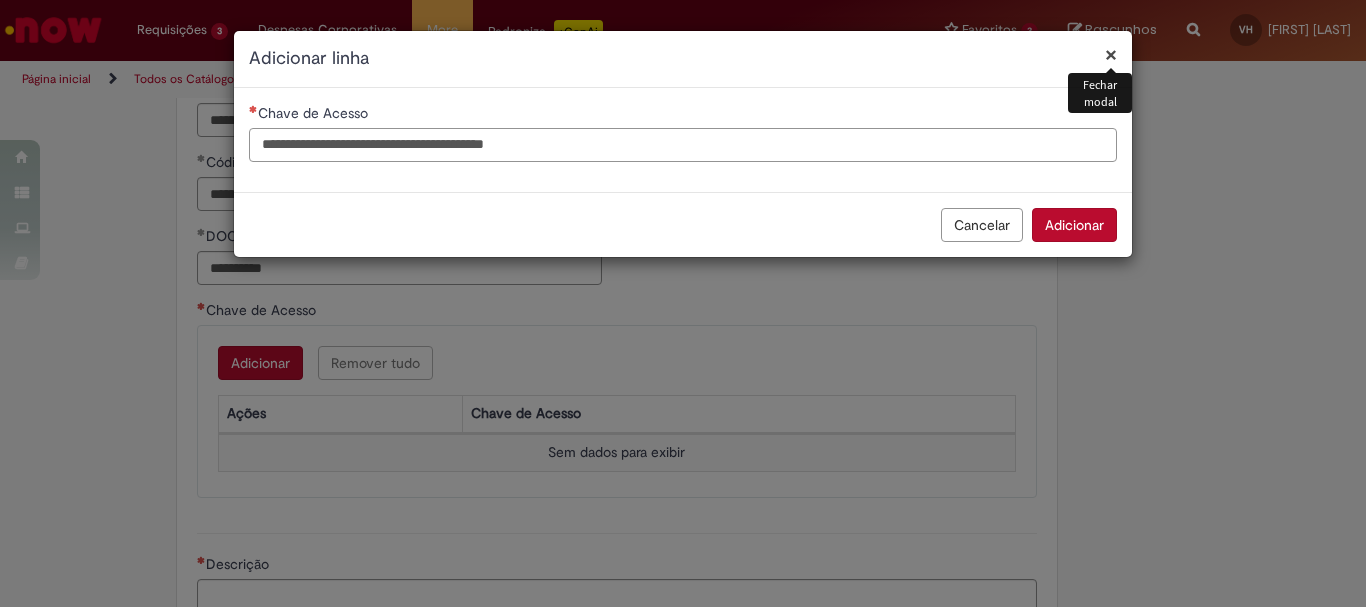 click on "Chave de Acesso" at bounding box center (683, 145) 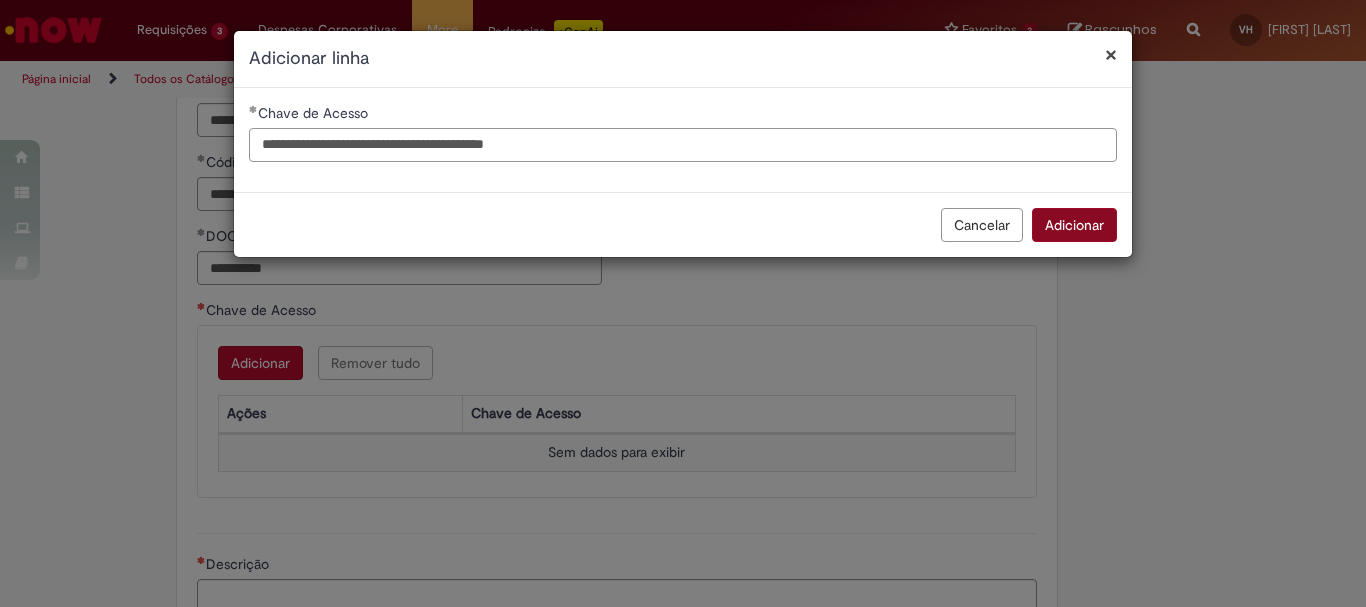 type on "**********" 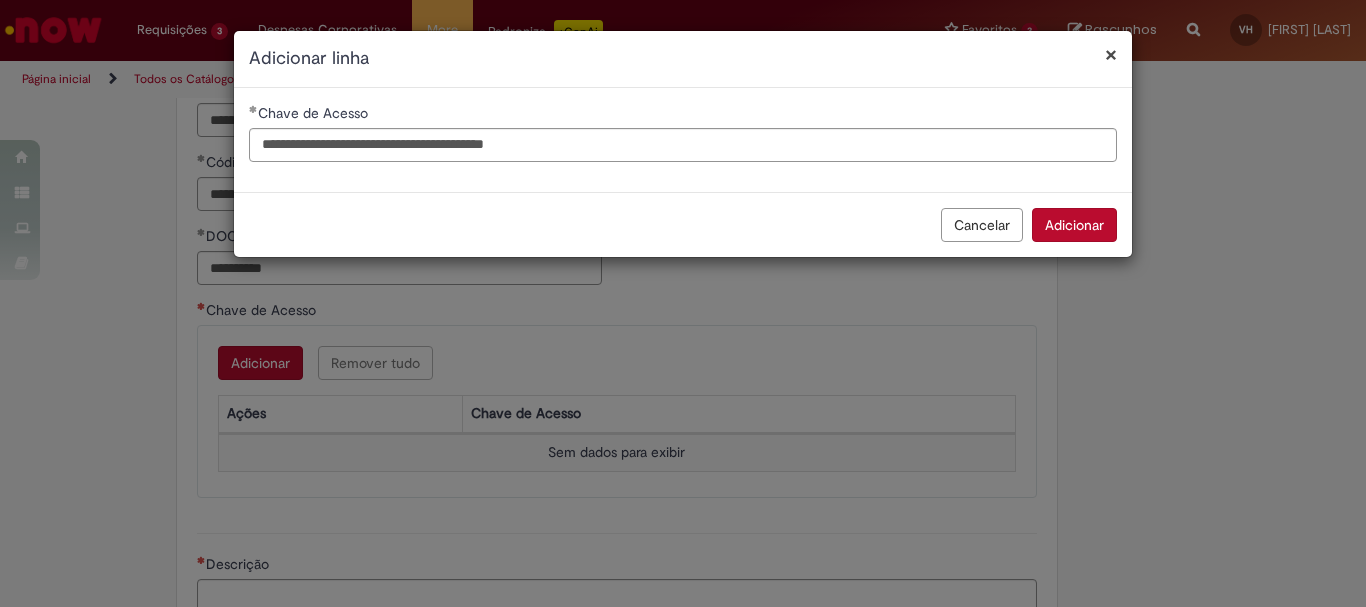 click on "Adicionar" at bounding box center [1074, 225] 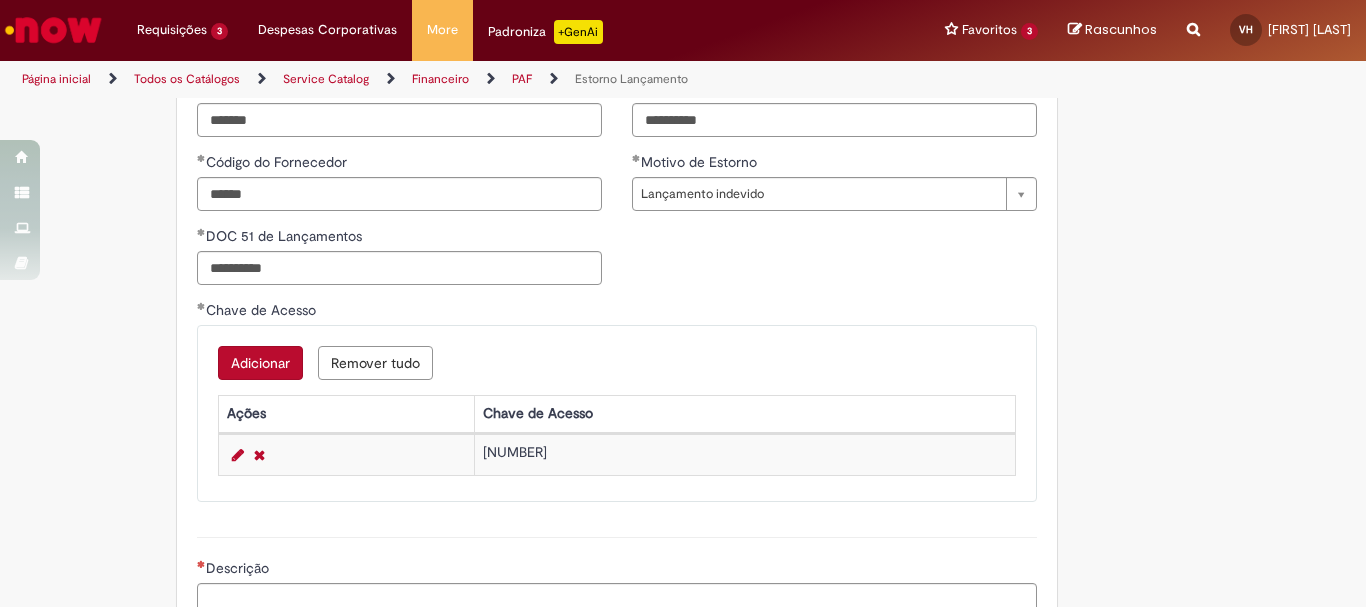 scroll, scrollTop: 1500, scrollLeft: 0, axis: vertical 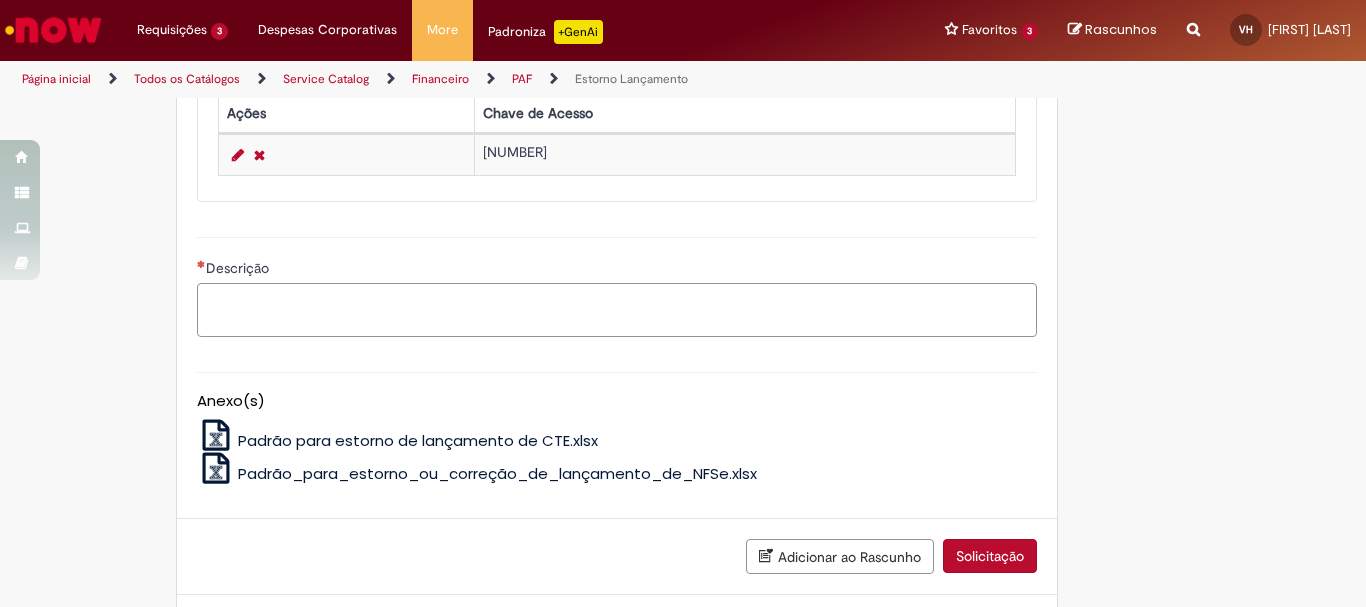 click on "Descrição" at bounding box center [617, 310] 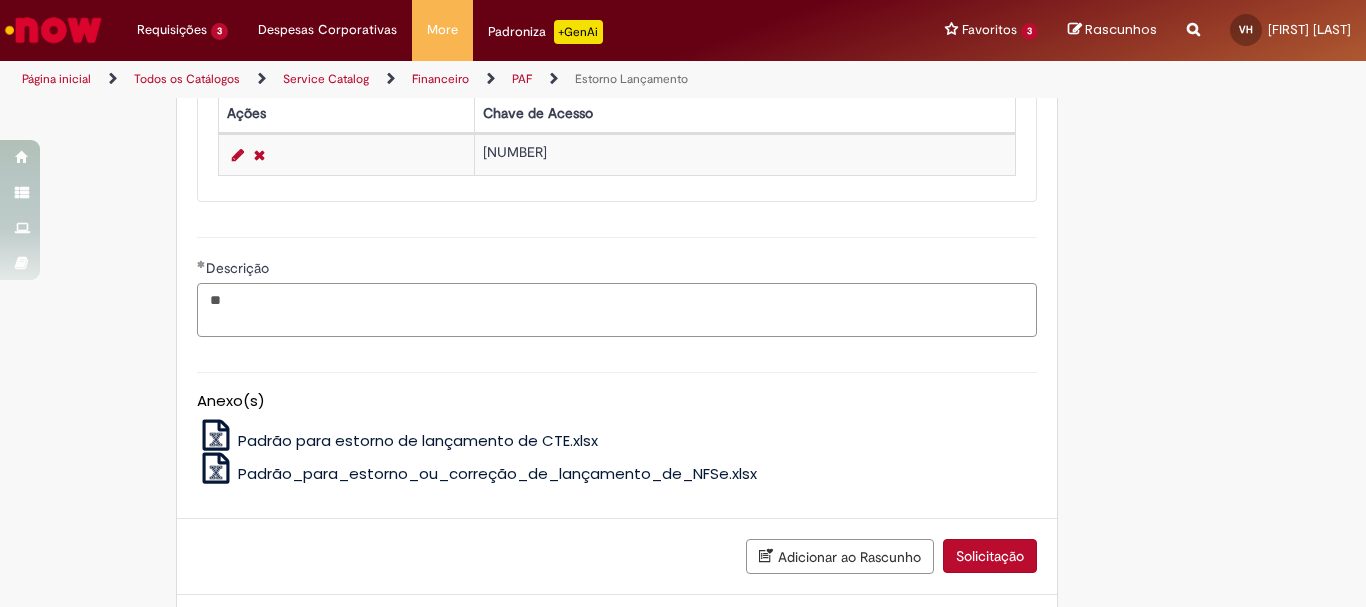 type on "*" 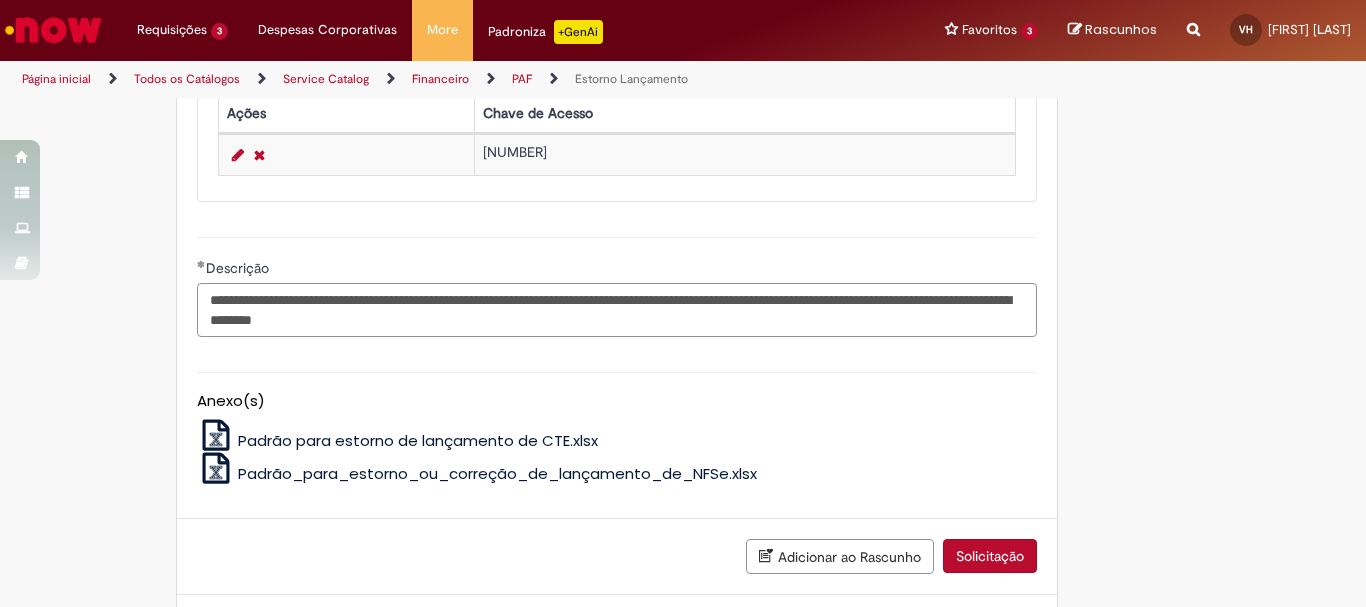 scroll, scrollTop: 1635, scrollLeft: 0, axis: vertical 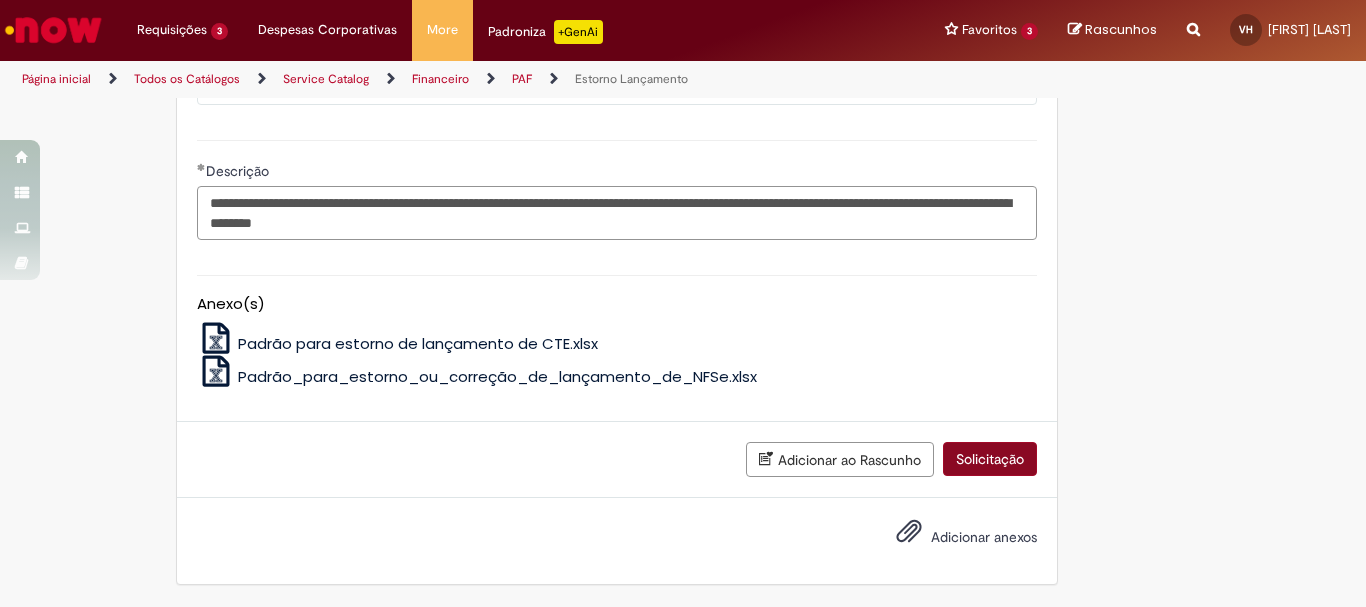type on "**********" 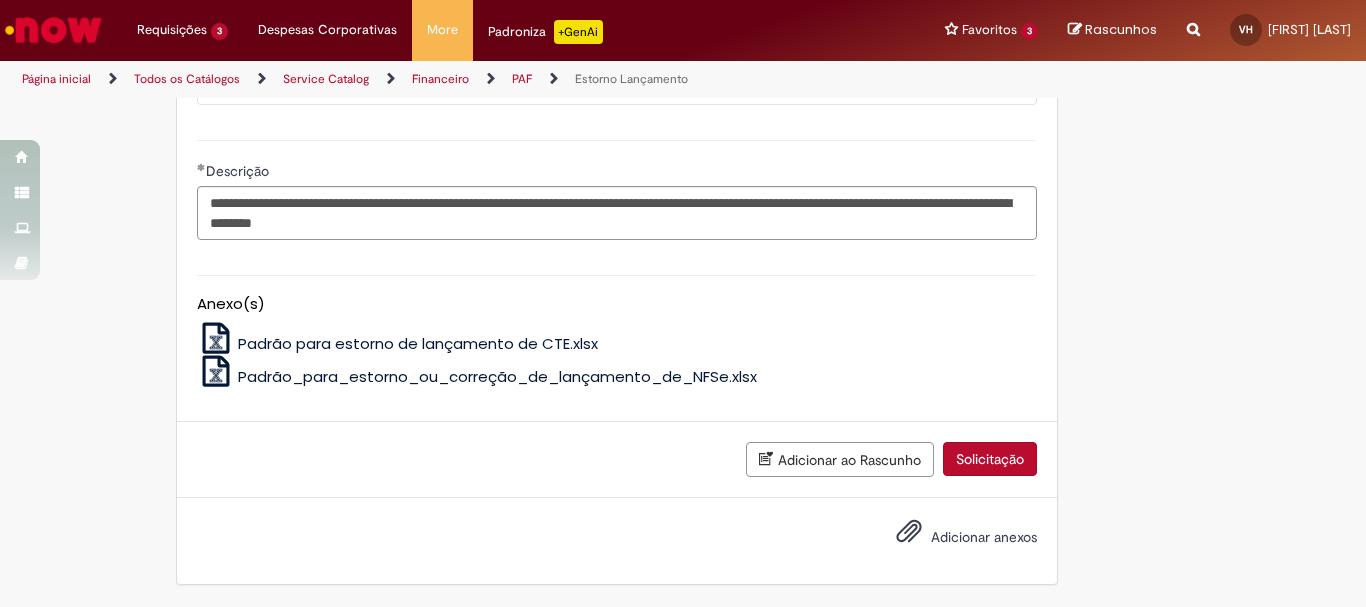 click on "Solicitação" at bounding box center (990, 459) 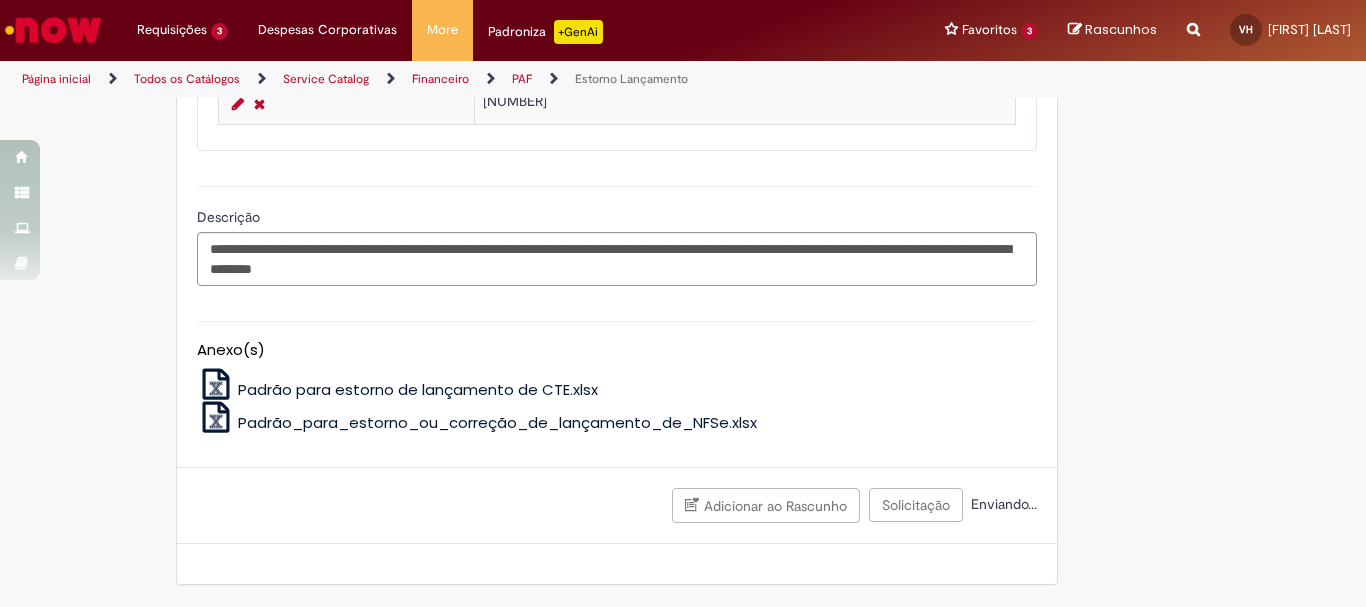 scroll, scrollTop: 1589, scrollLeft: 0, axis: vertical 